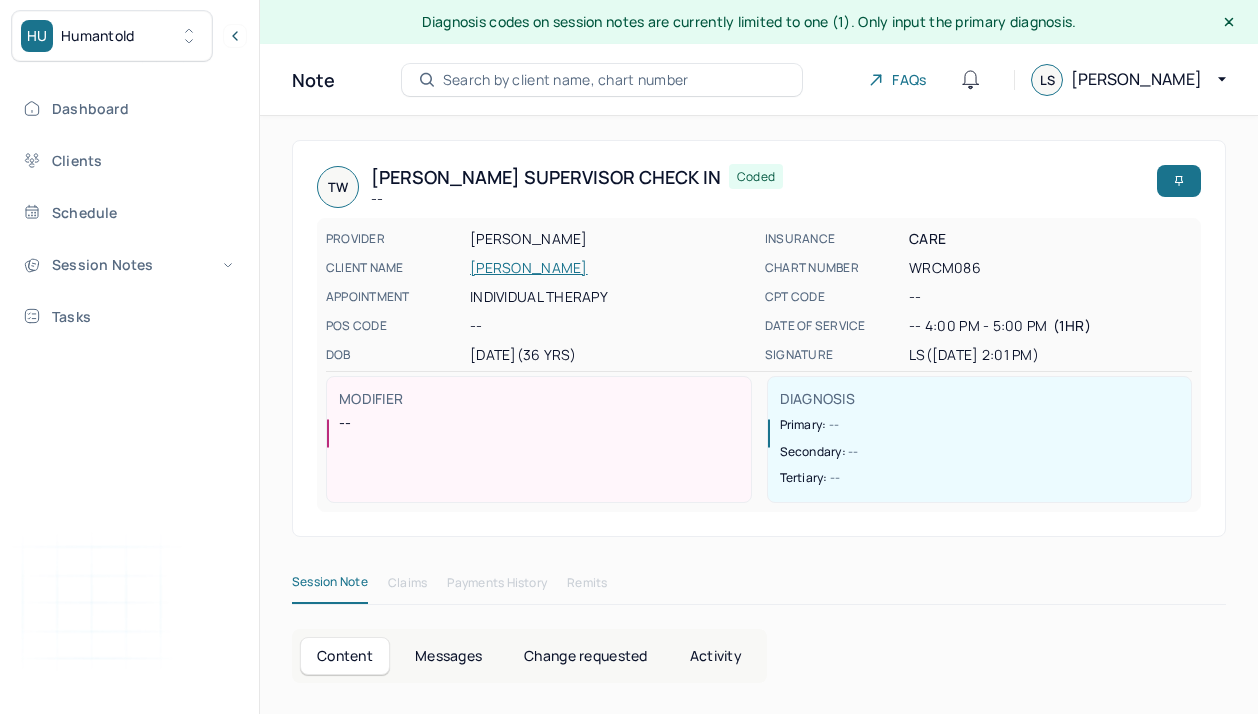 scroll, scrollTop: 0, scrollLeft: 0, axis: both 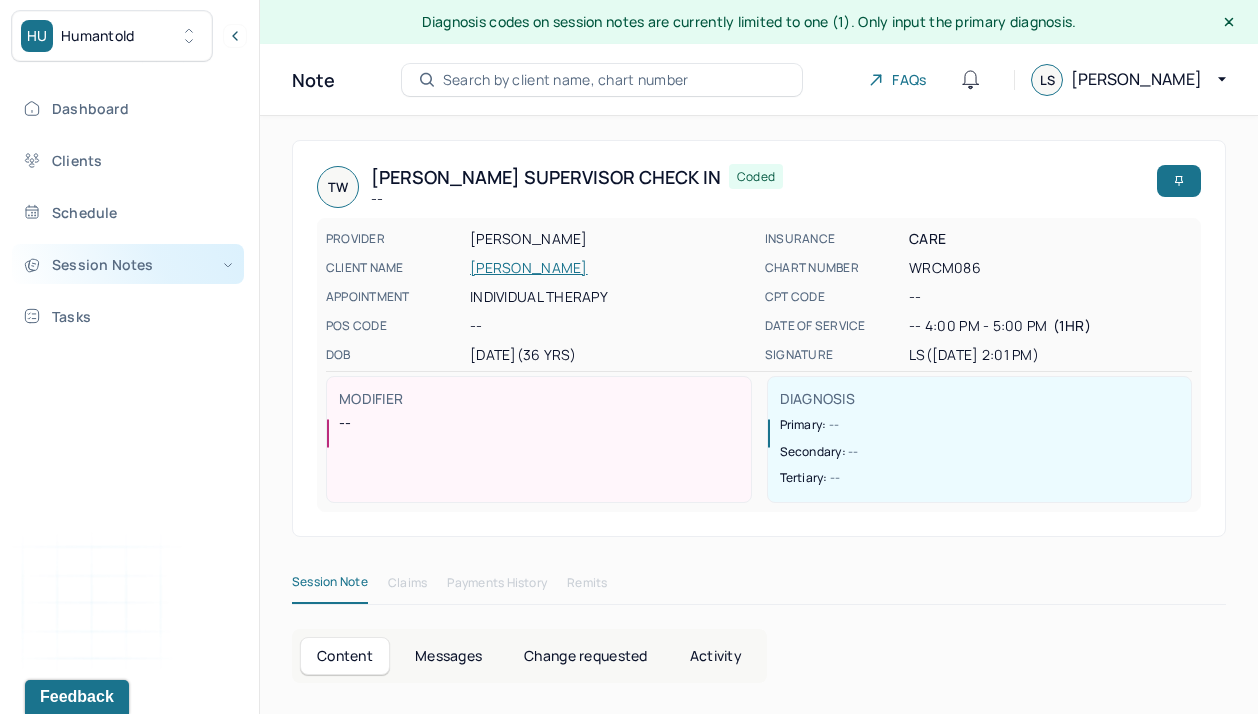 click on "Session Notes" at bounding box center [128, 264] 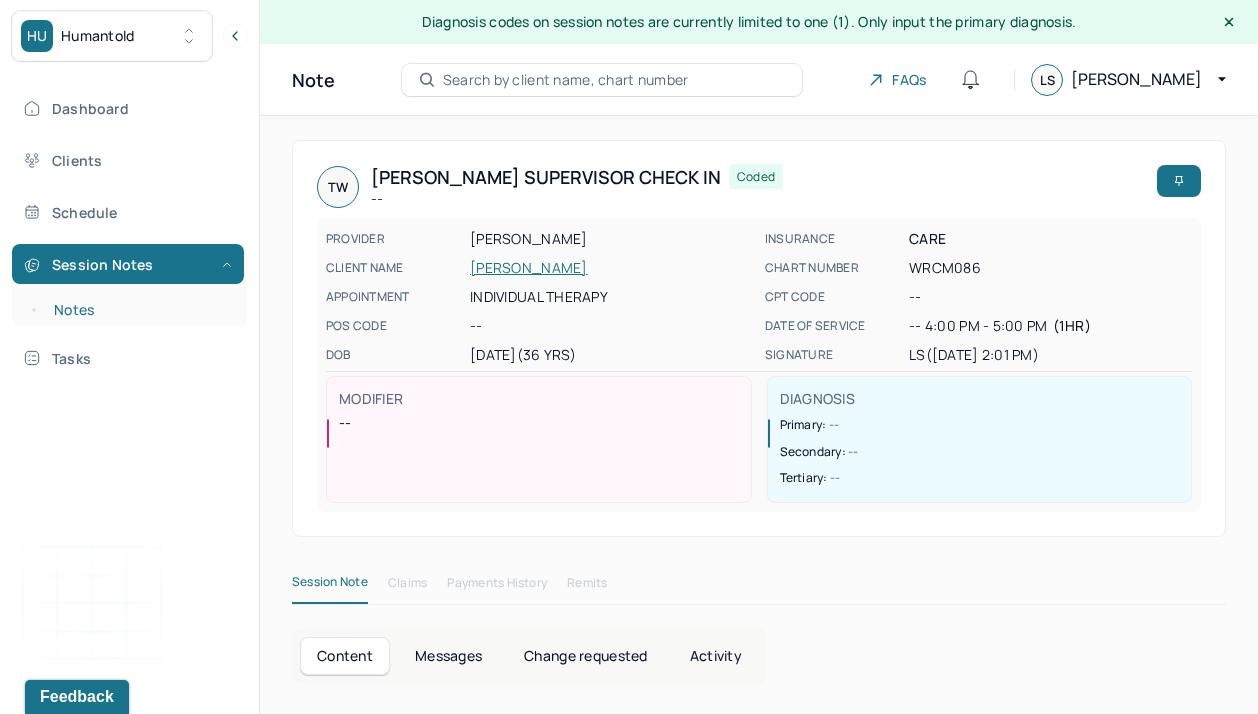 click on "Notes" at bounding box center (139, 310) 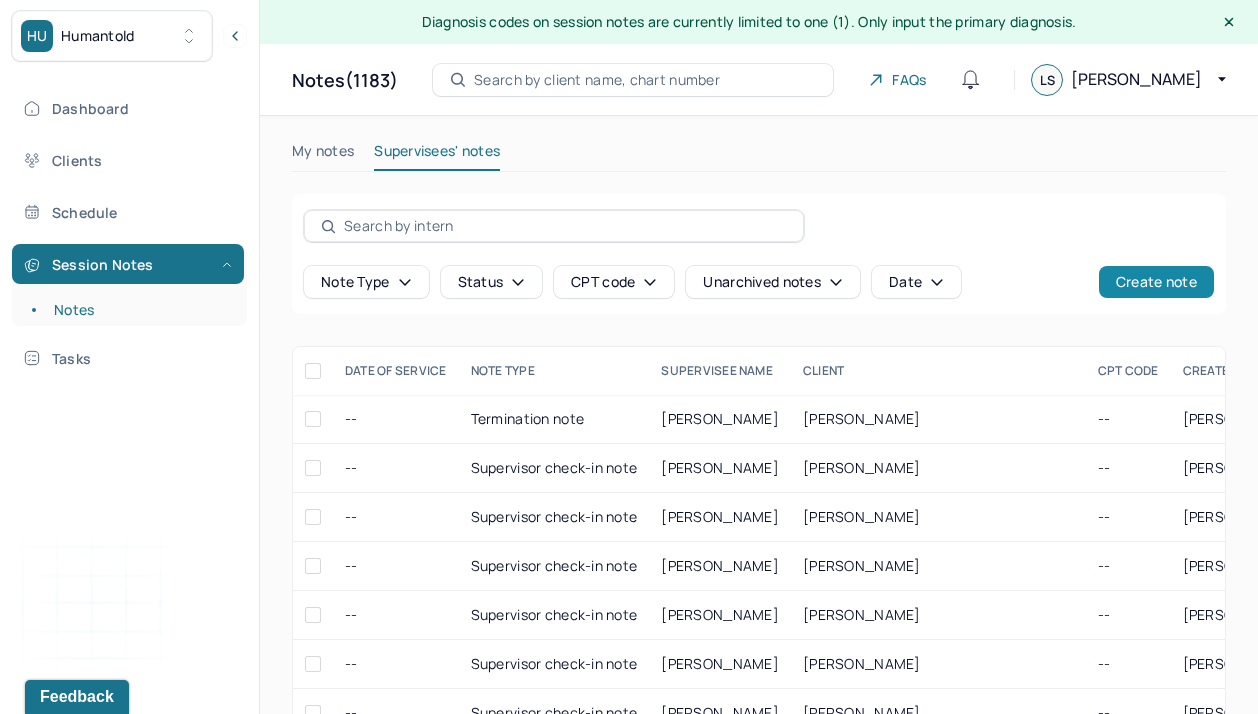 click on "Create note" at bounding box center (1156, 282) 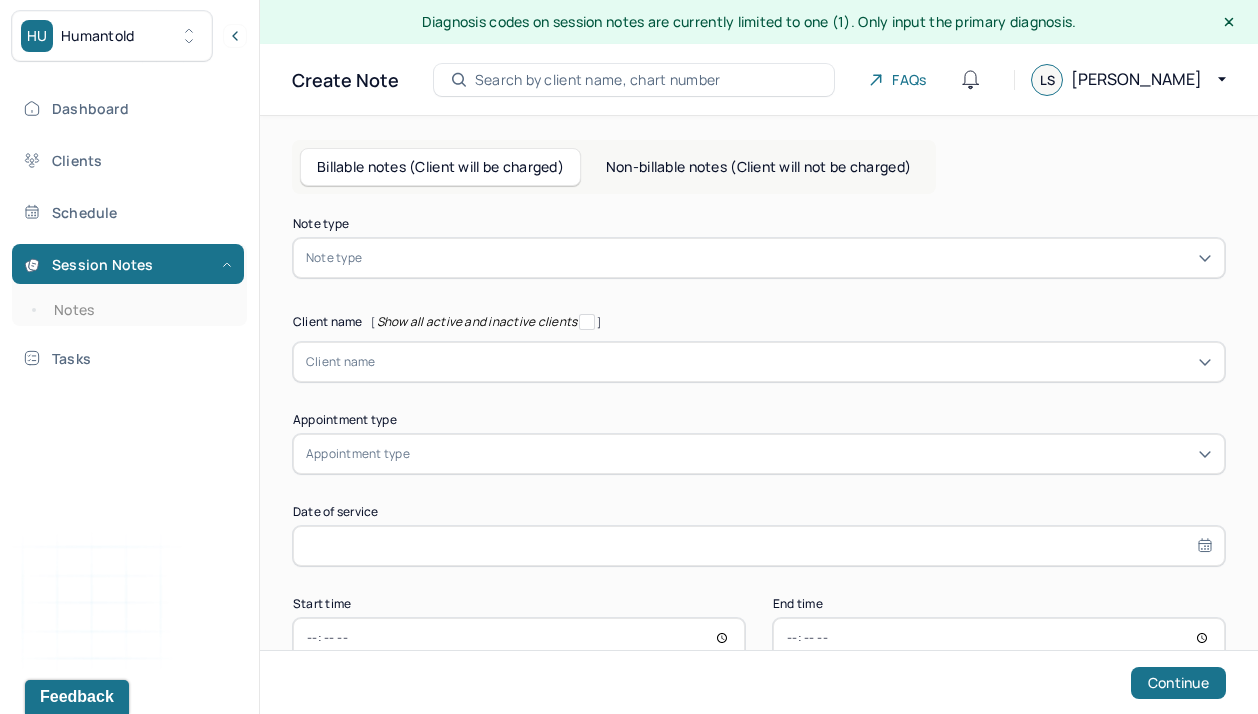 click at bounding box center (789, 258) 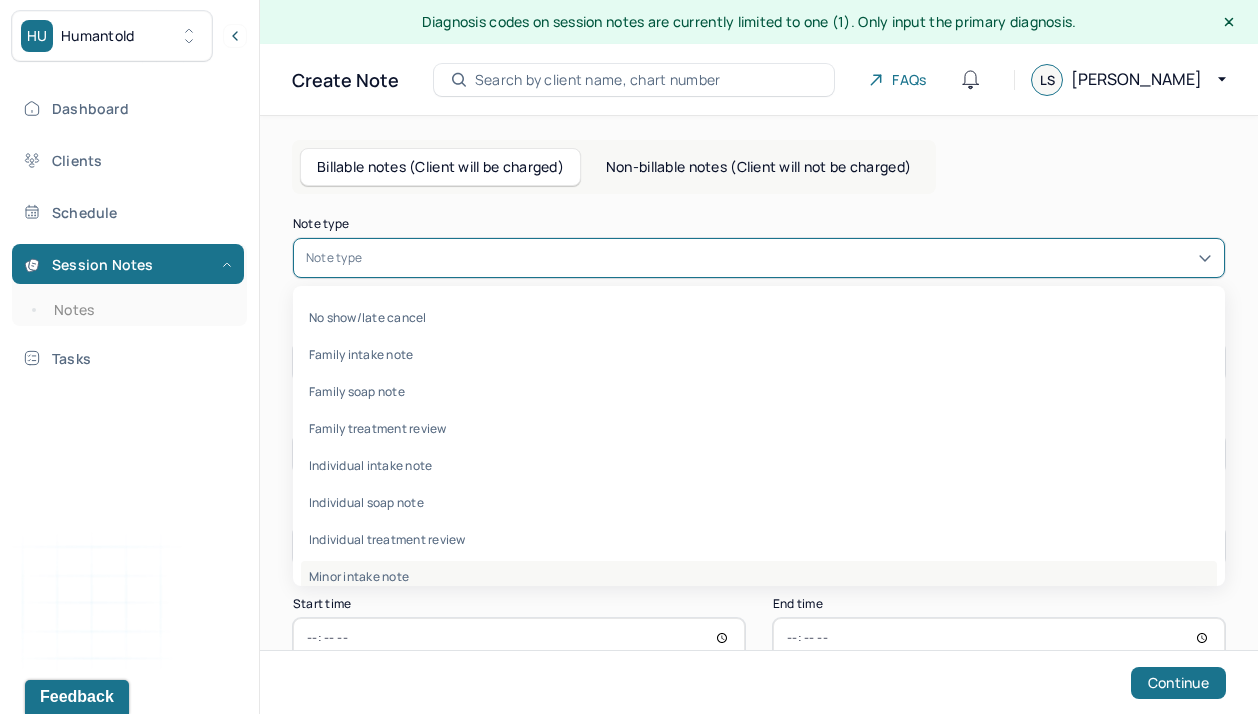 click on "Minor intake note" at bounding box center [759, 576] 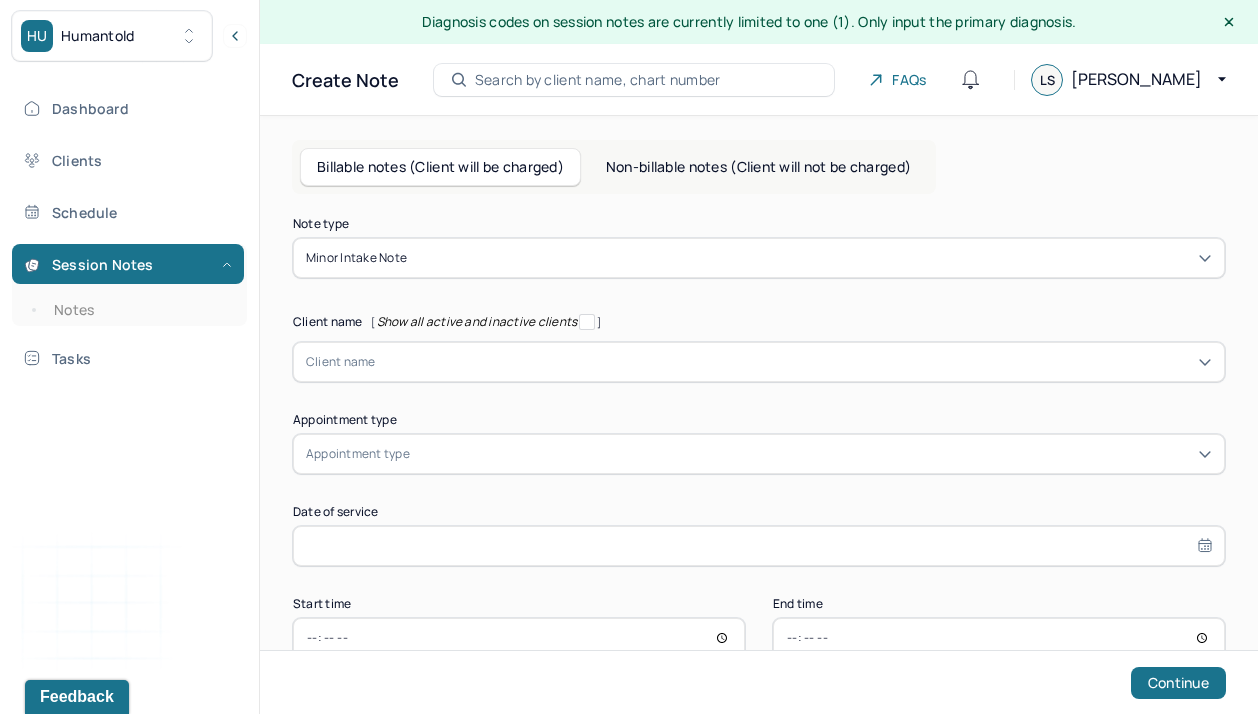 click on "Billable notes (Client will be charged)     Non-billable notes (Client will not be charged)   Note type Minor intake note Client name [ Show all active and inactive clients ] Client name Supervisee name Appointment type Appointment type Date of service Start time End time   Continue" at bounding box center [759, 440] 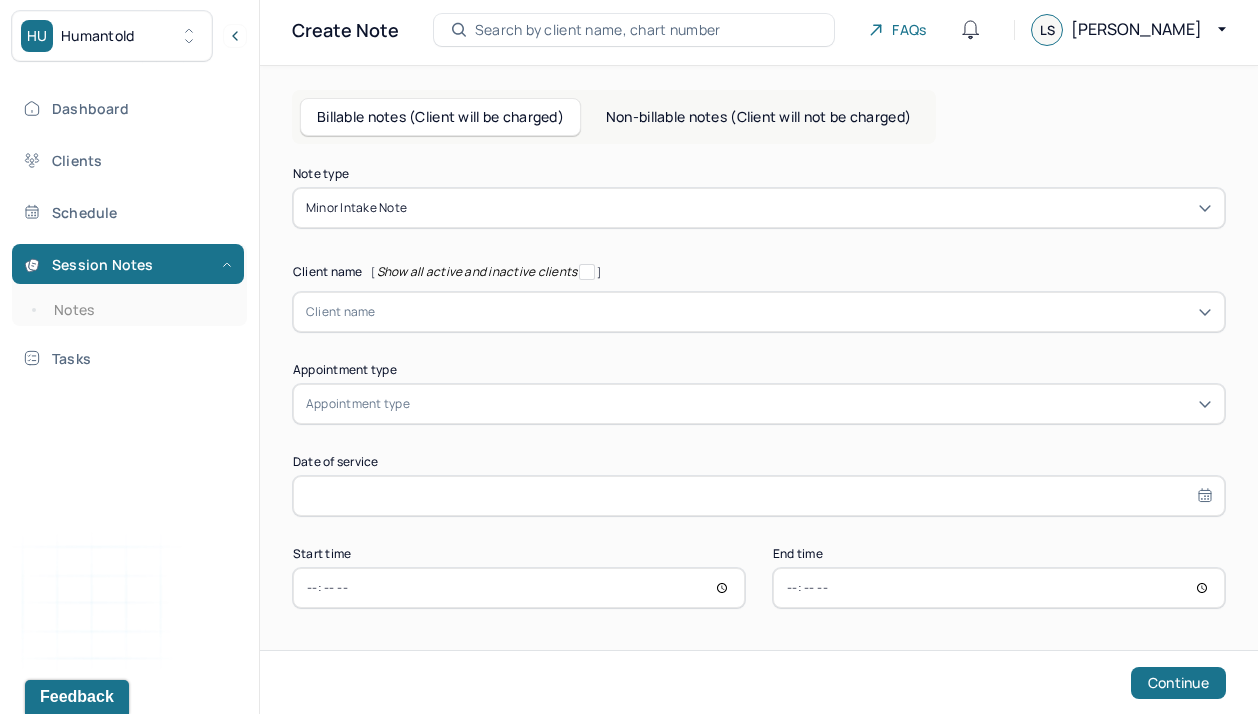 scroll, scrollTop: 51, scrollLeft: 0, axis: vertical 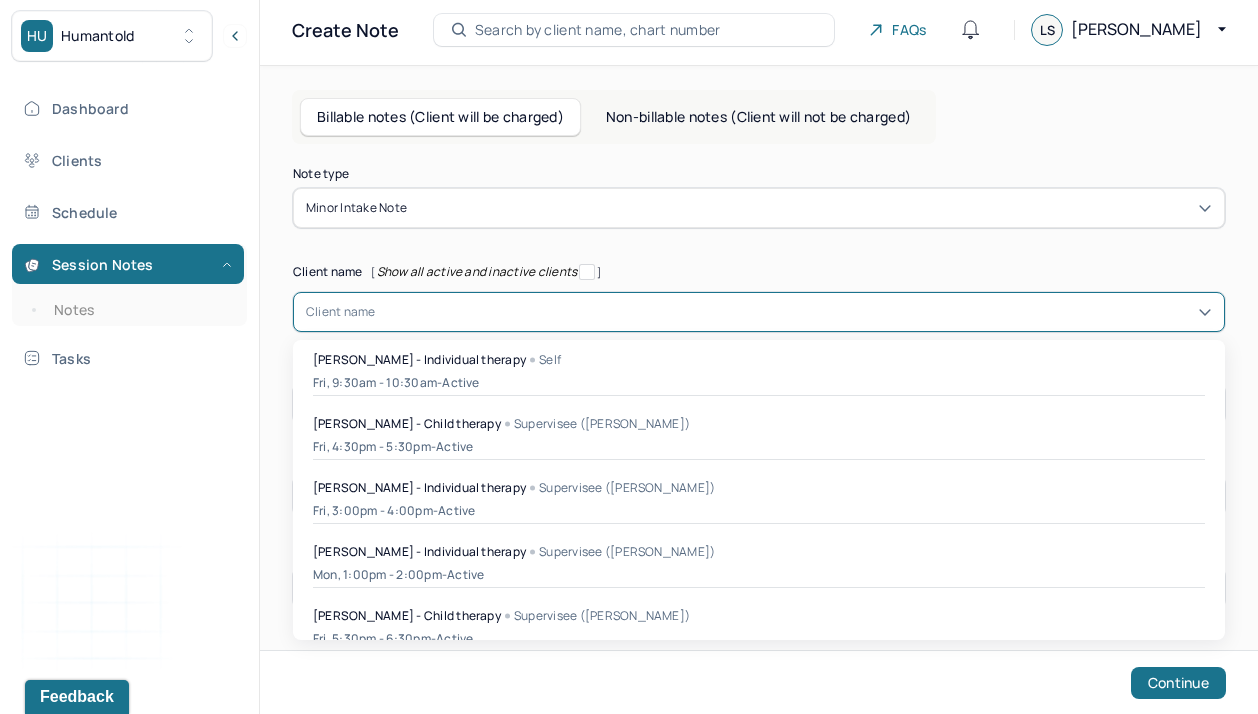 click at bounding box center [794, 312] 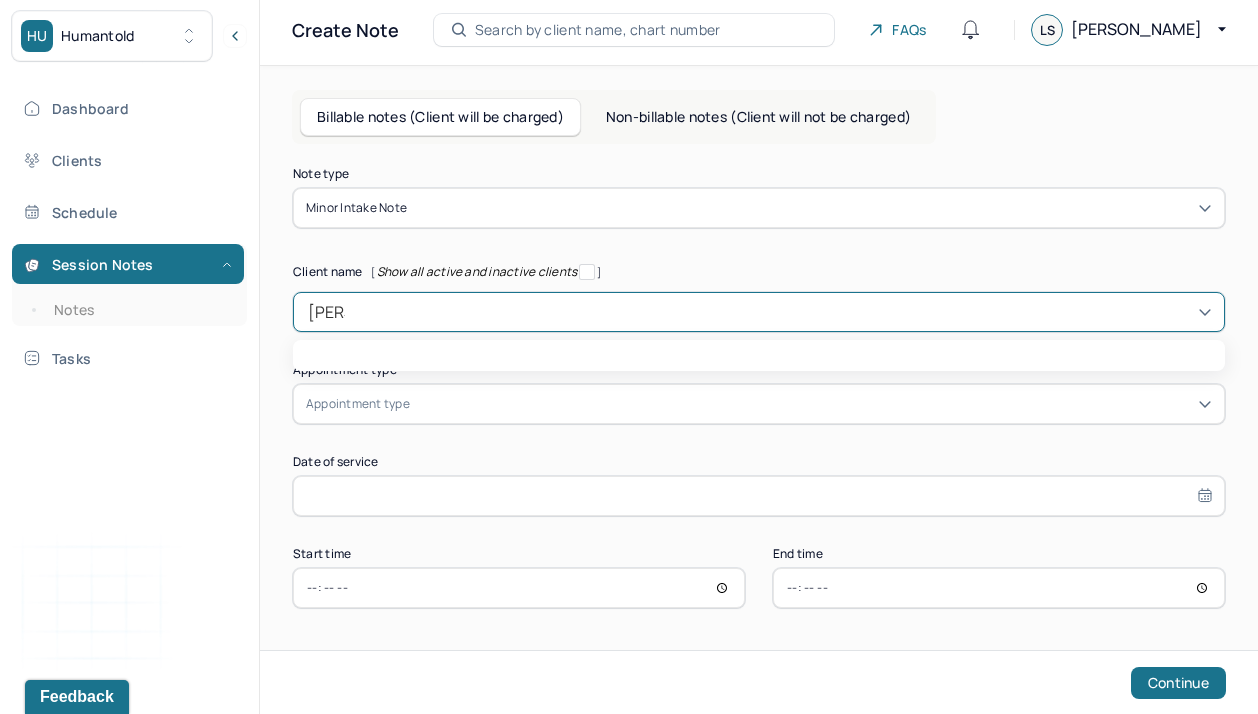 type on "sarai" 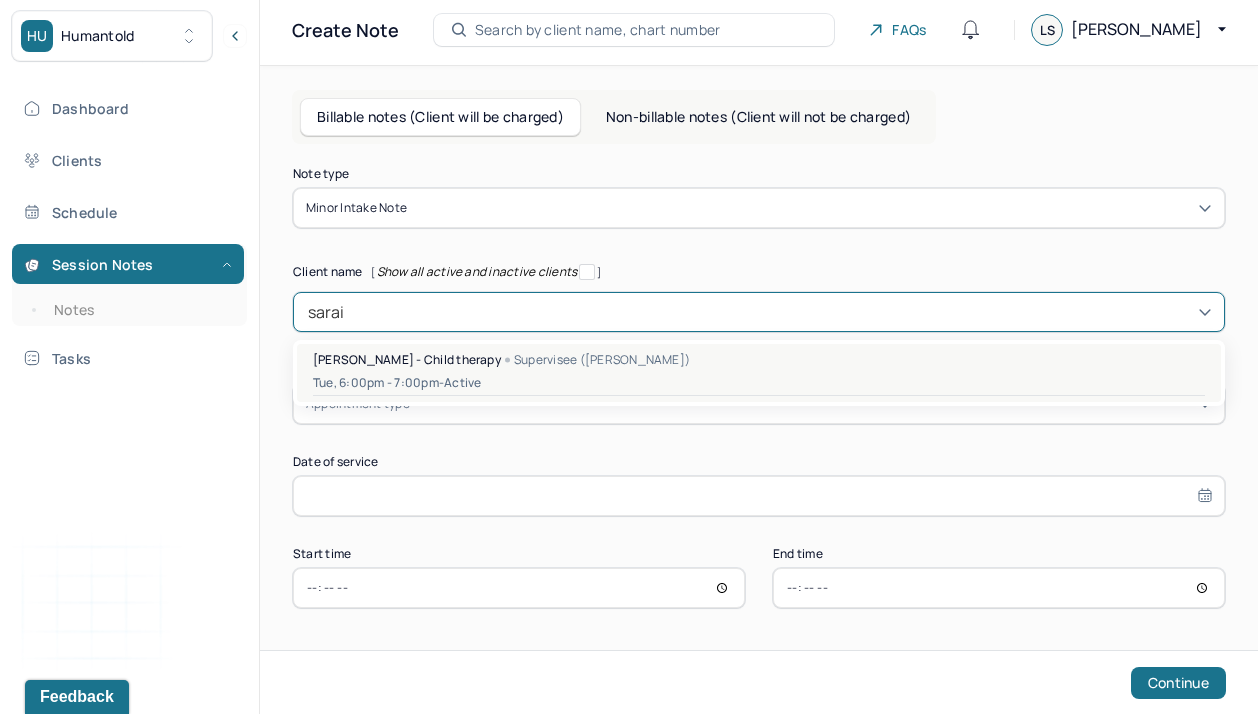 click on "Tue, 6:00pm - 7:00pm  -  active" at bounding box center (759, 383) 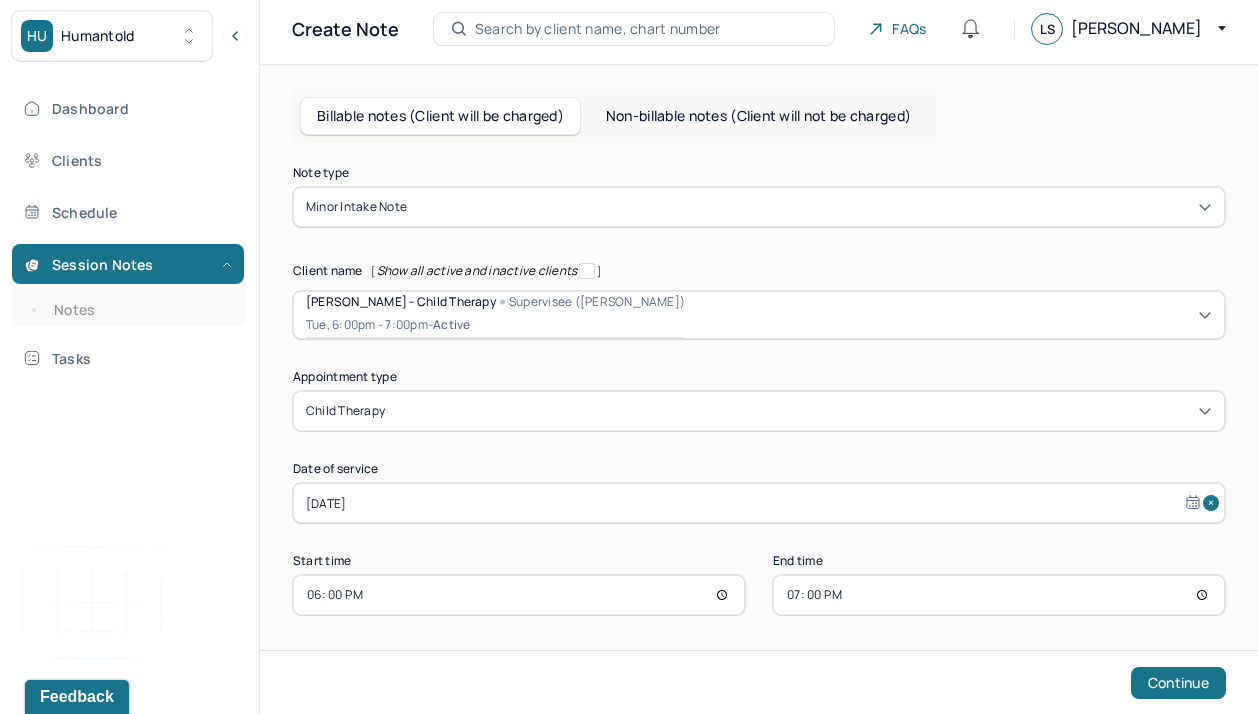 click on "Note type Minor intake note Client name [ Show all active and inactive clients ] Sarai Dudley - Child therapy Supervisee (Lila D.)
Tue, 6:00pm - 7:00pm  -  active Supervisee name Lila Deuschle Appointment type child therapy Date of service Jul 8, 2025 Start time 18:00 End time 19:00   Continue" at bounding box center (759, 391) 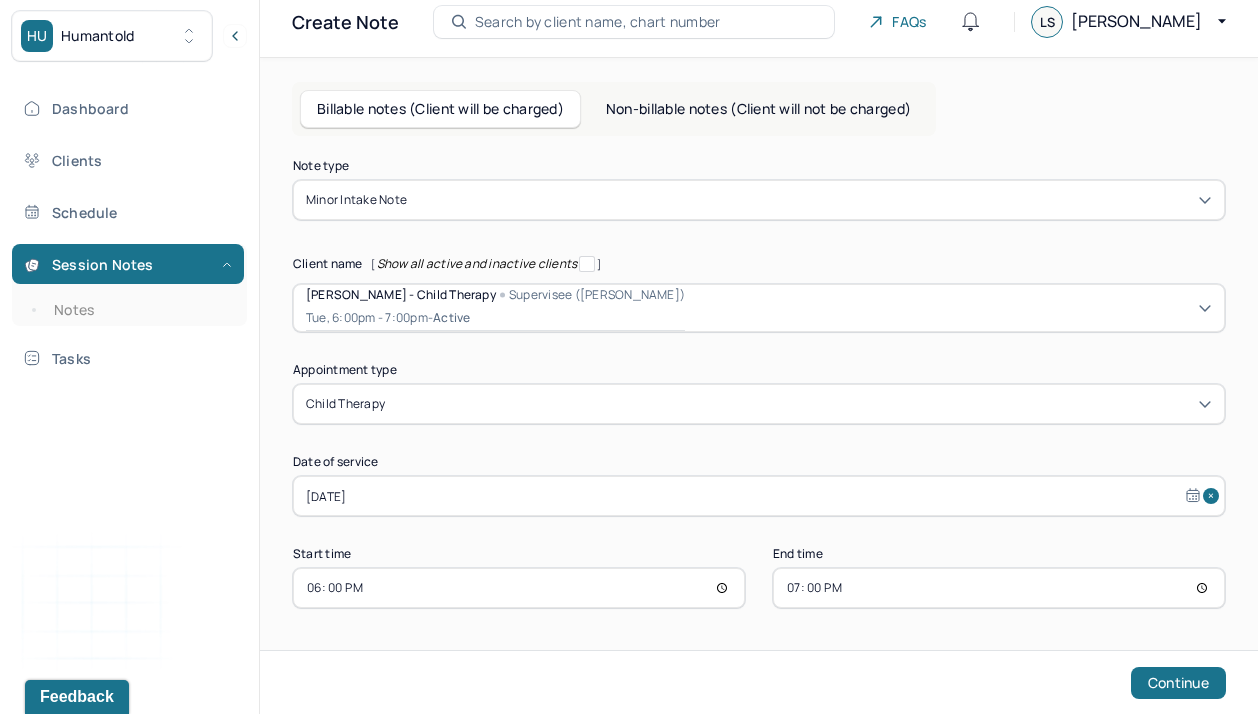scroll, scrollTop: 58, scrollLeft: 0, axis: vertical 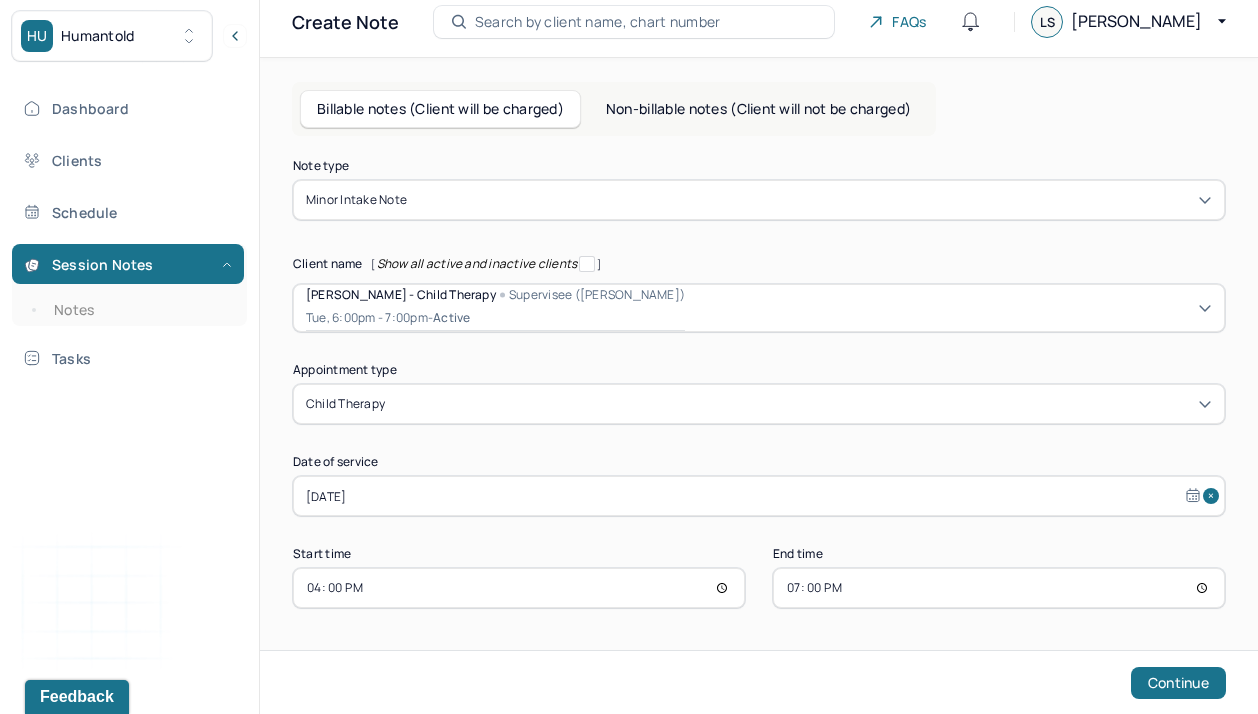 type on "16:00" 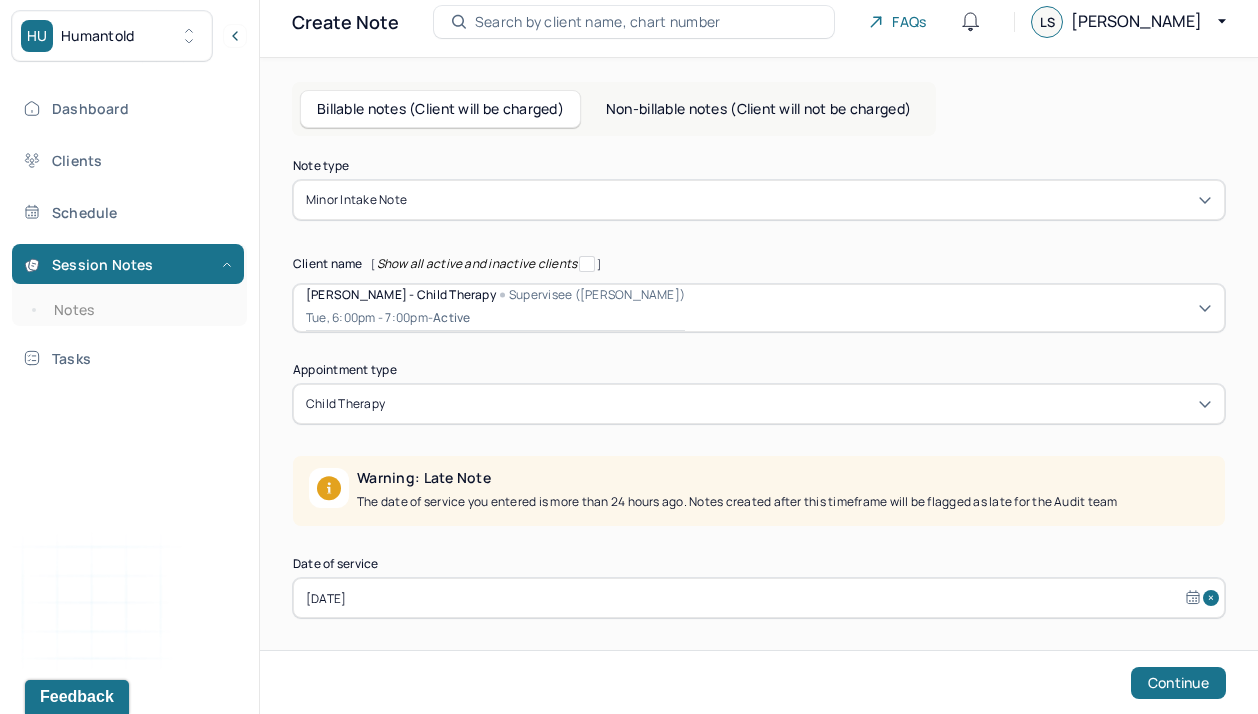 type on "16:00" 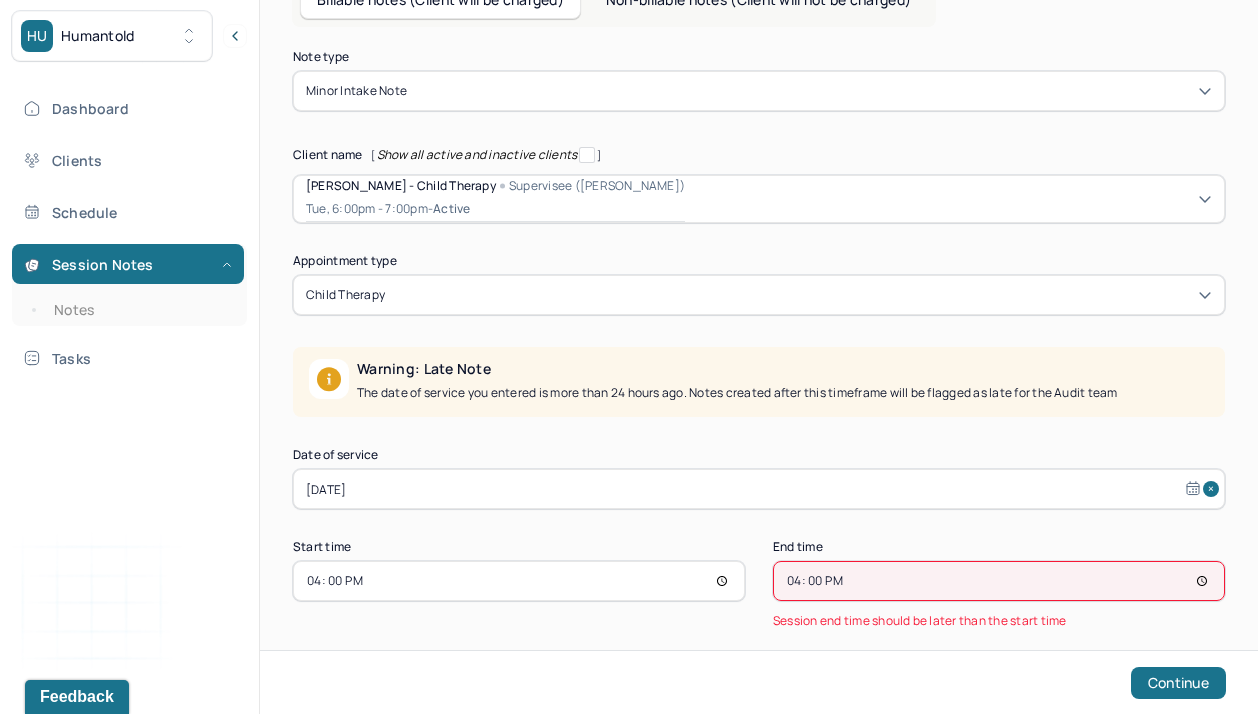 scroll, scrollTop: 177, scrollLeft: 0, axis: vertical 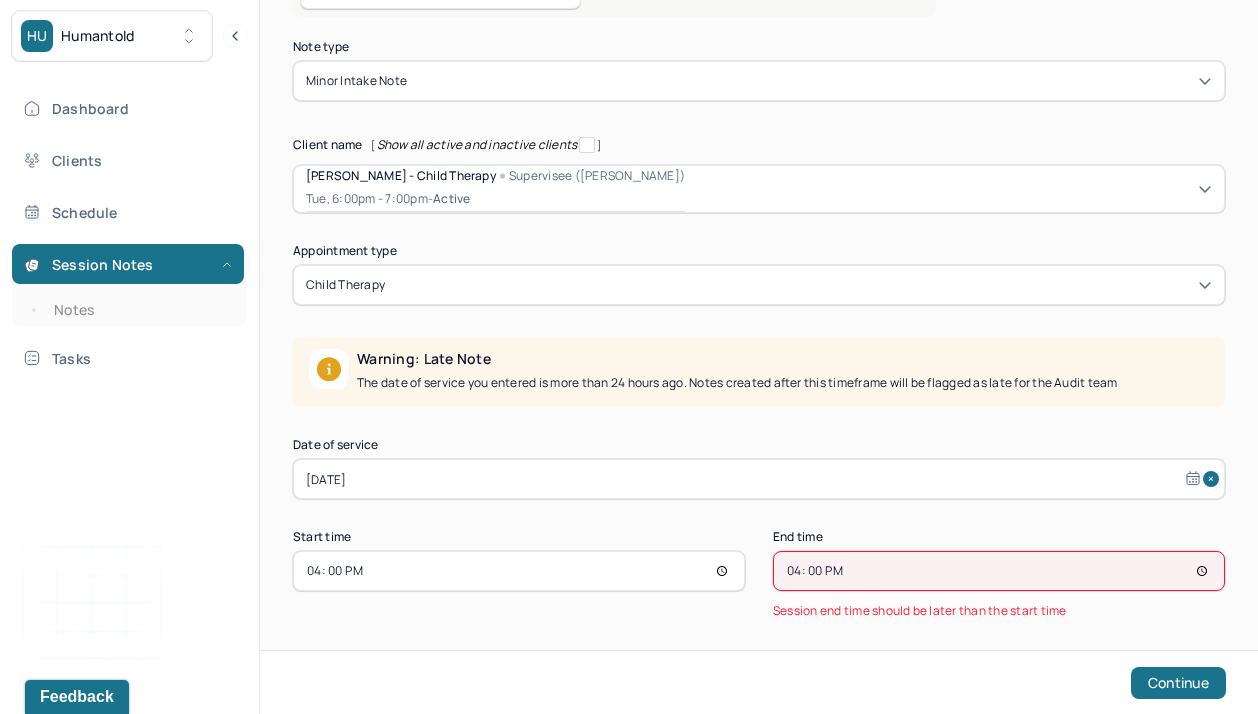 click on "Jul 8, 2025" at bounding box center (759, 479) 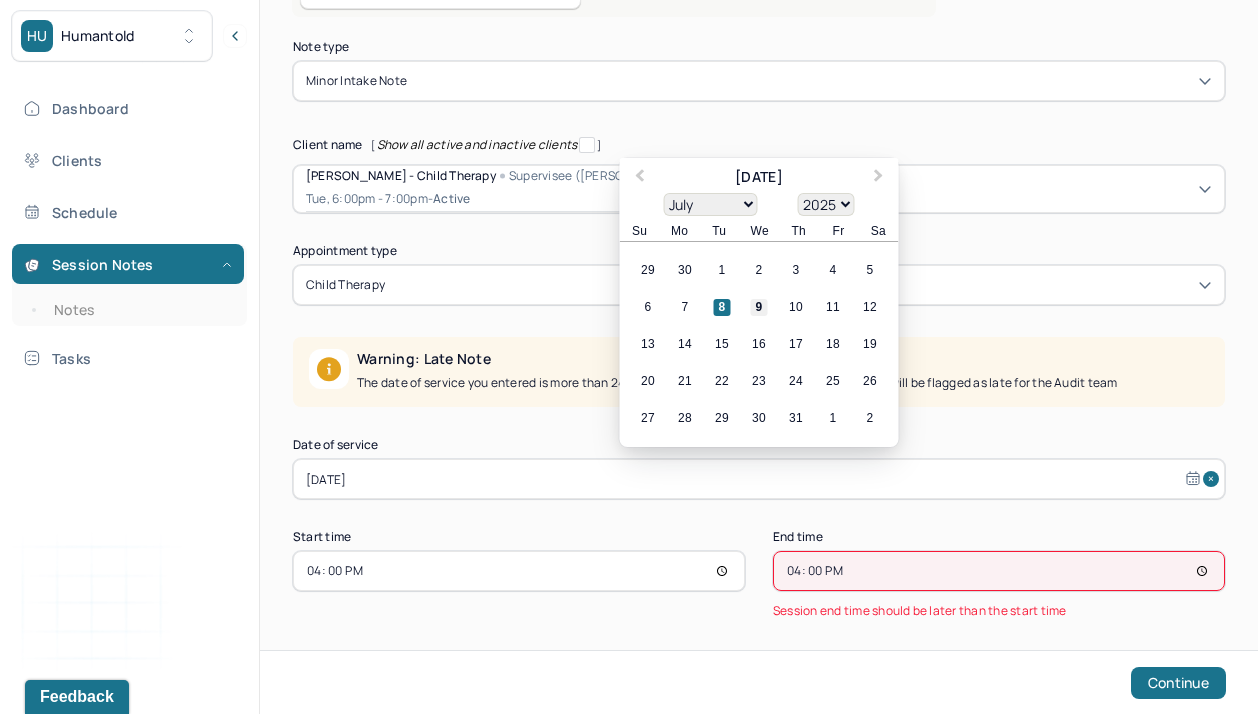 click on "9" at bounding box center (759, 307) 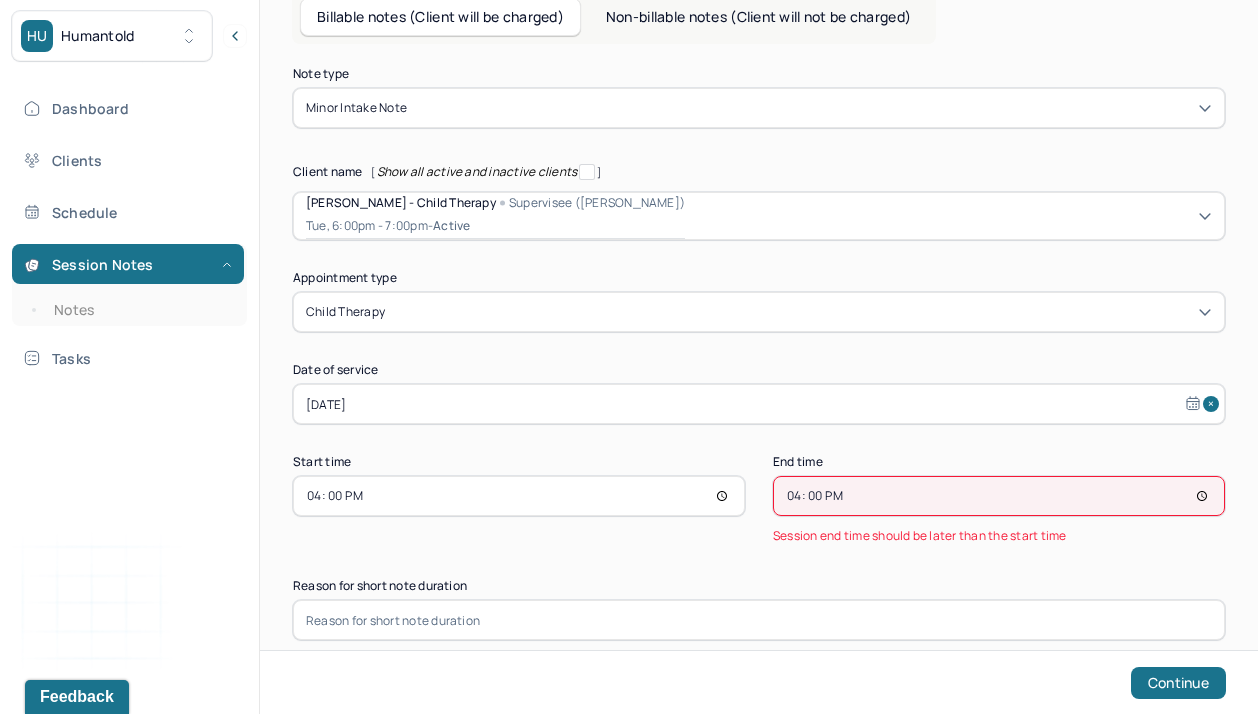 click on "16:00" at bounding box center (999, 496) 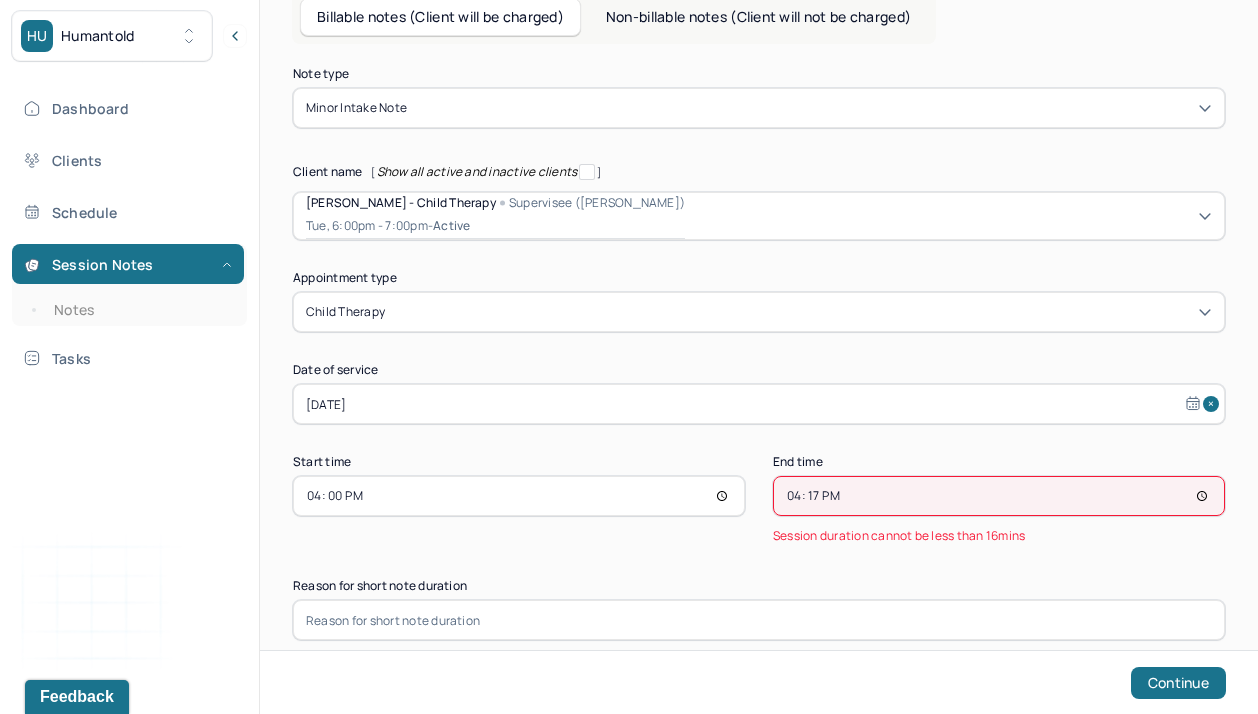 scroll, scrollTop: 118, scrollLeft: 0, axis: vertical 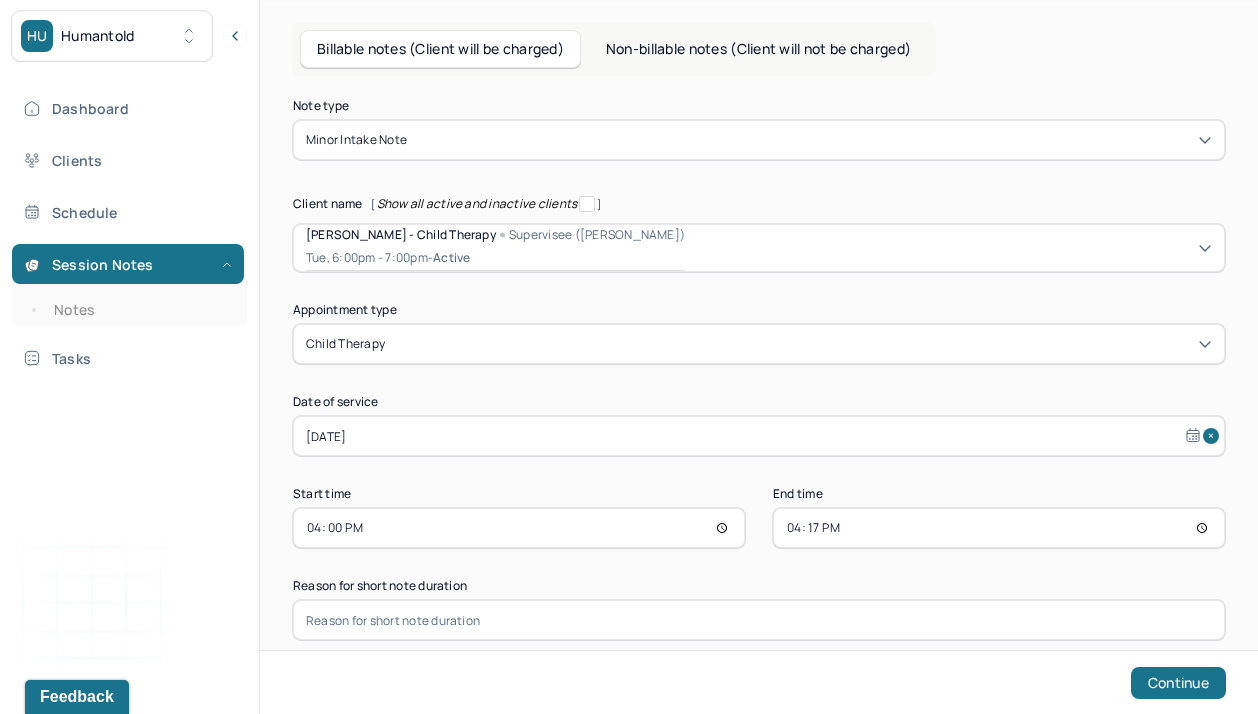 type on "16:17" 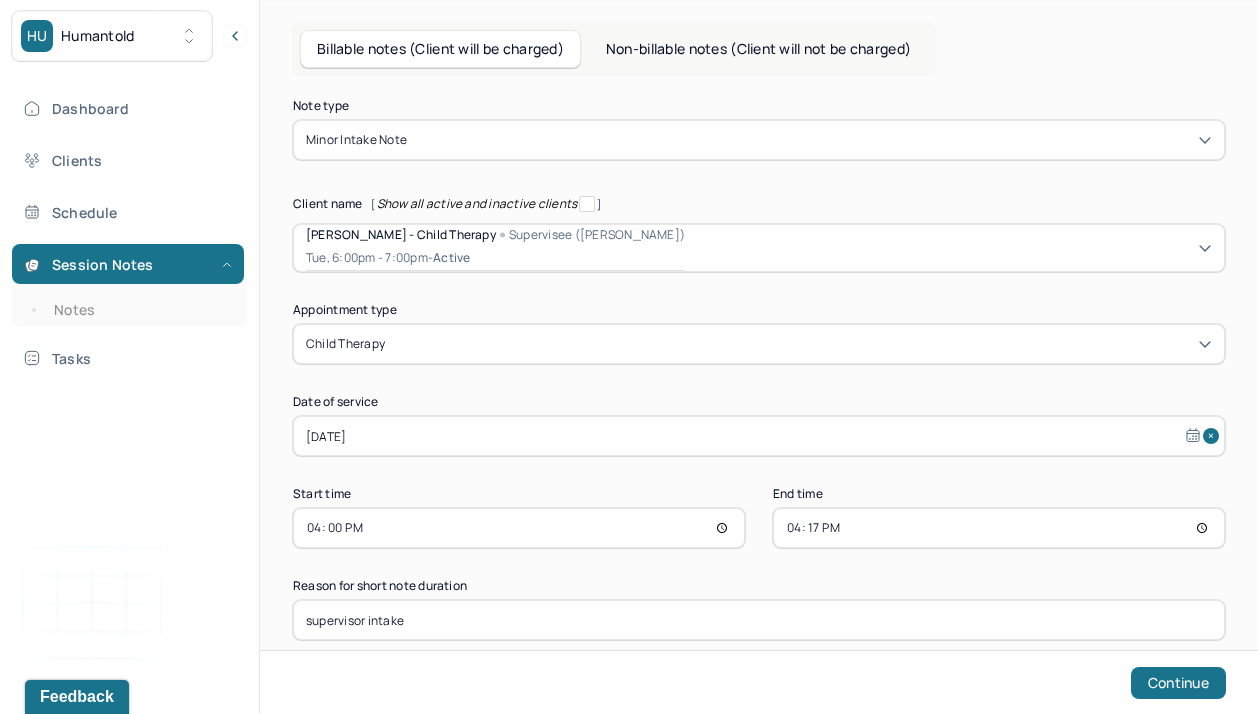 type on "supervisor intake" 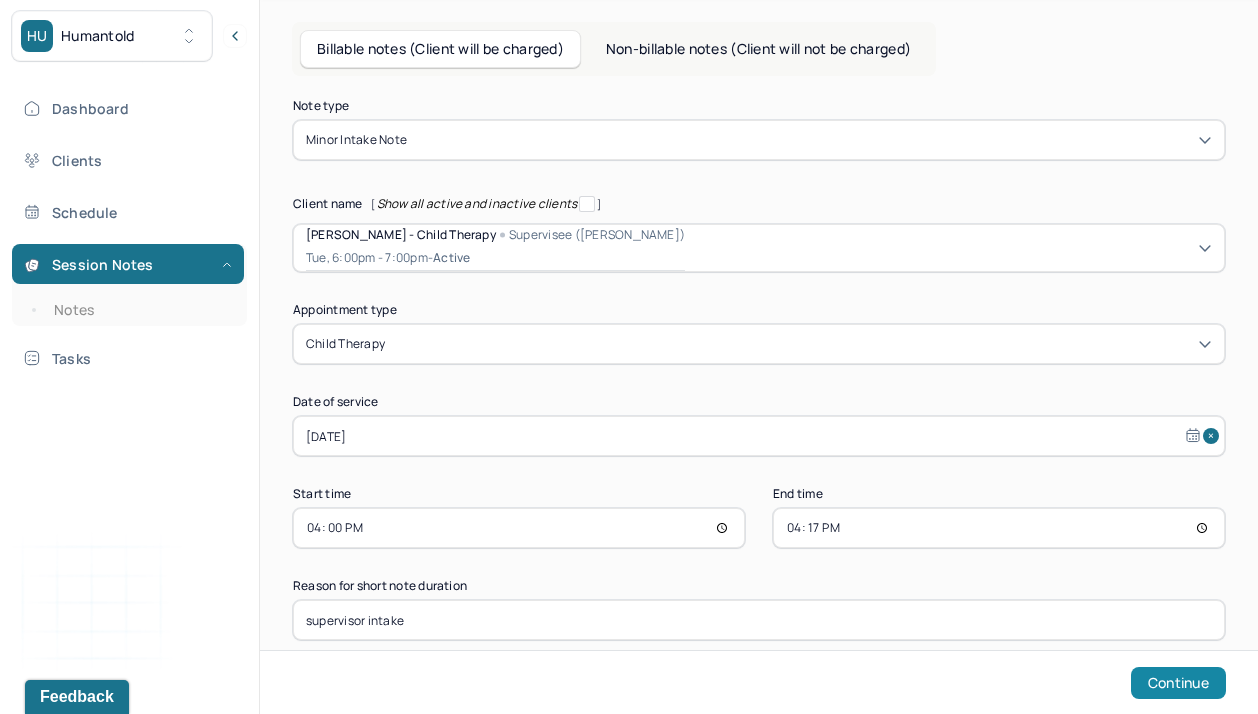 click on "Continue" at bounding box center (1178, 683) 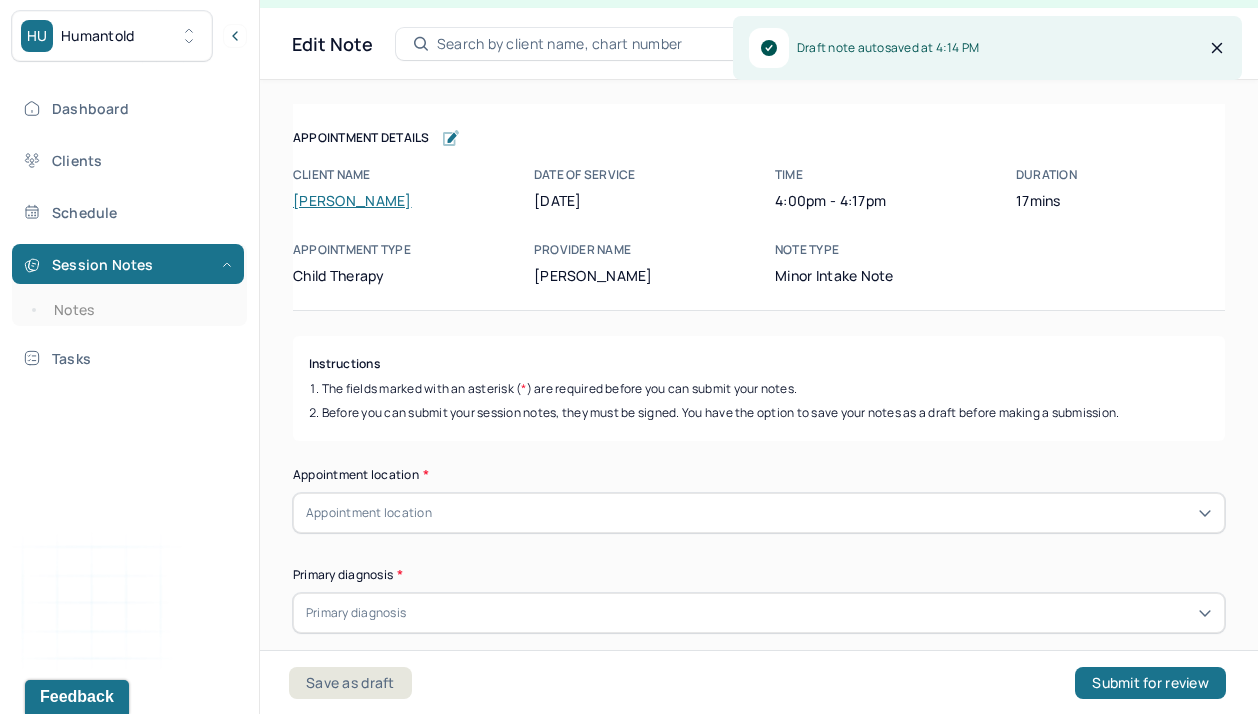 scroll, scrollTop: 36, scrollLeft: 0, axis: vertical 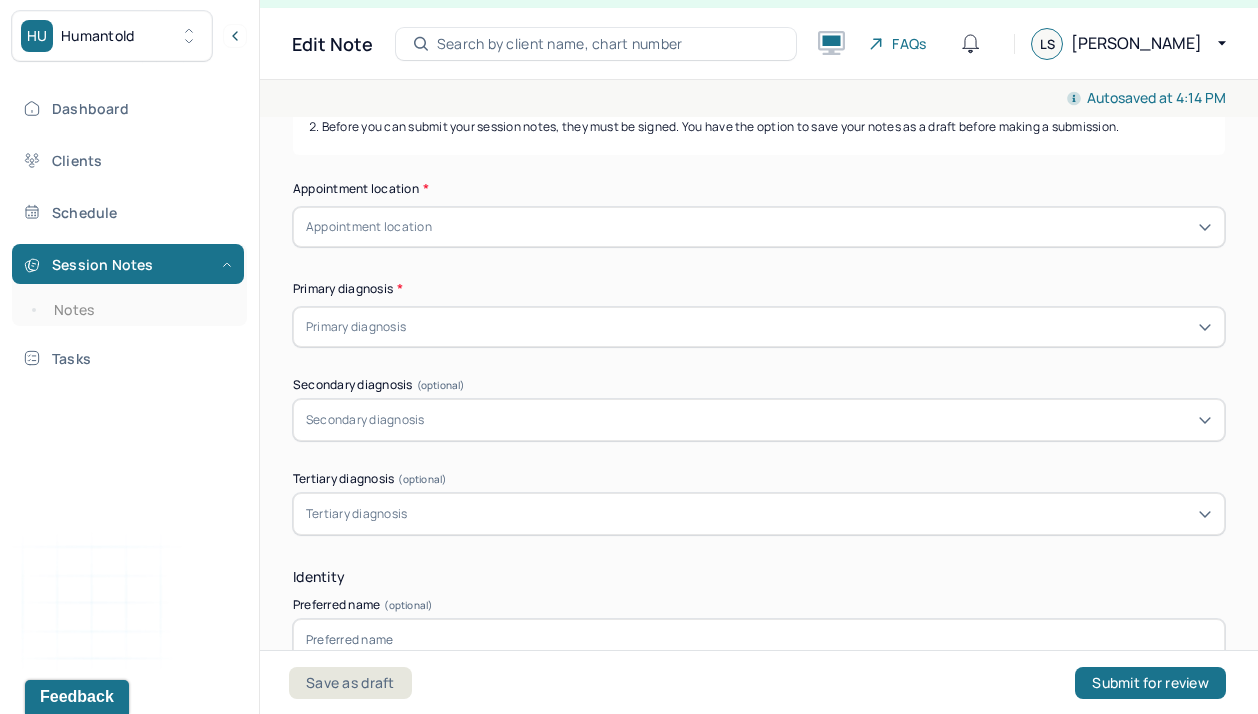 click on "Appointment location" at bounding box center [759, 227] 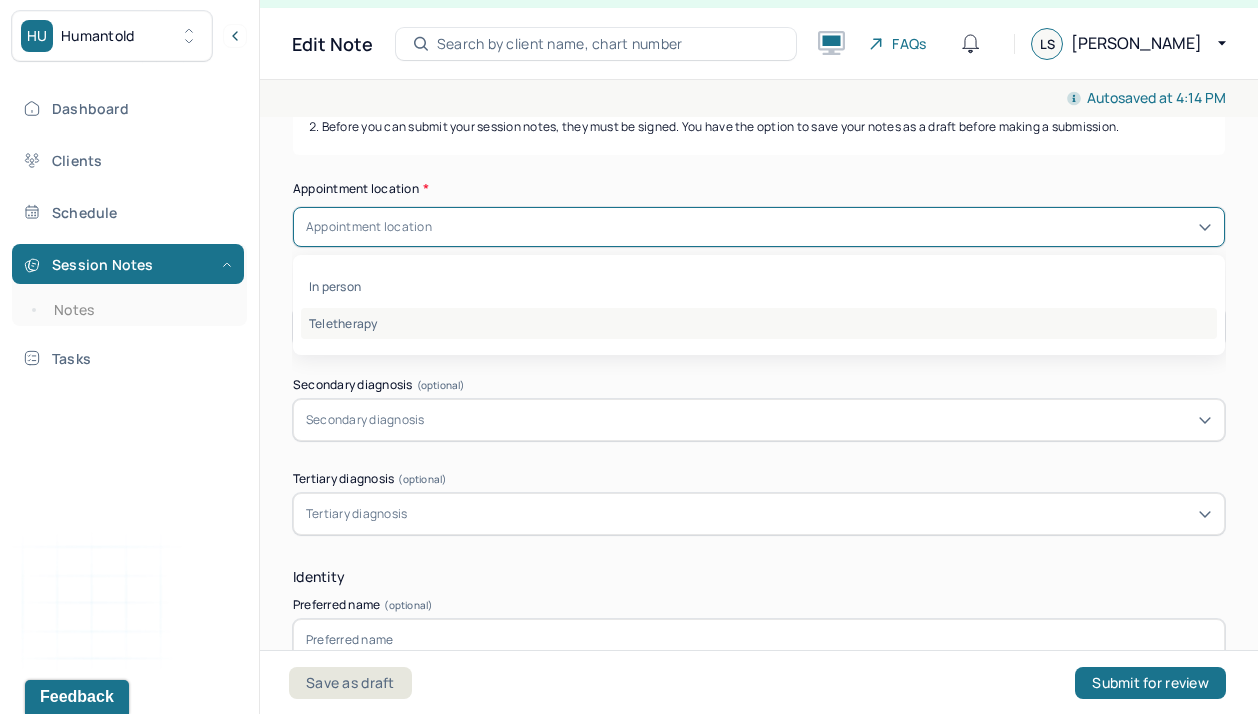 click on "Teletherapy" at bounding box center [759, 323] 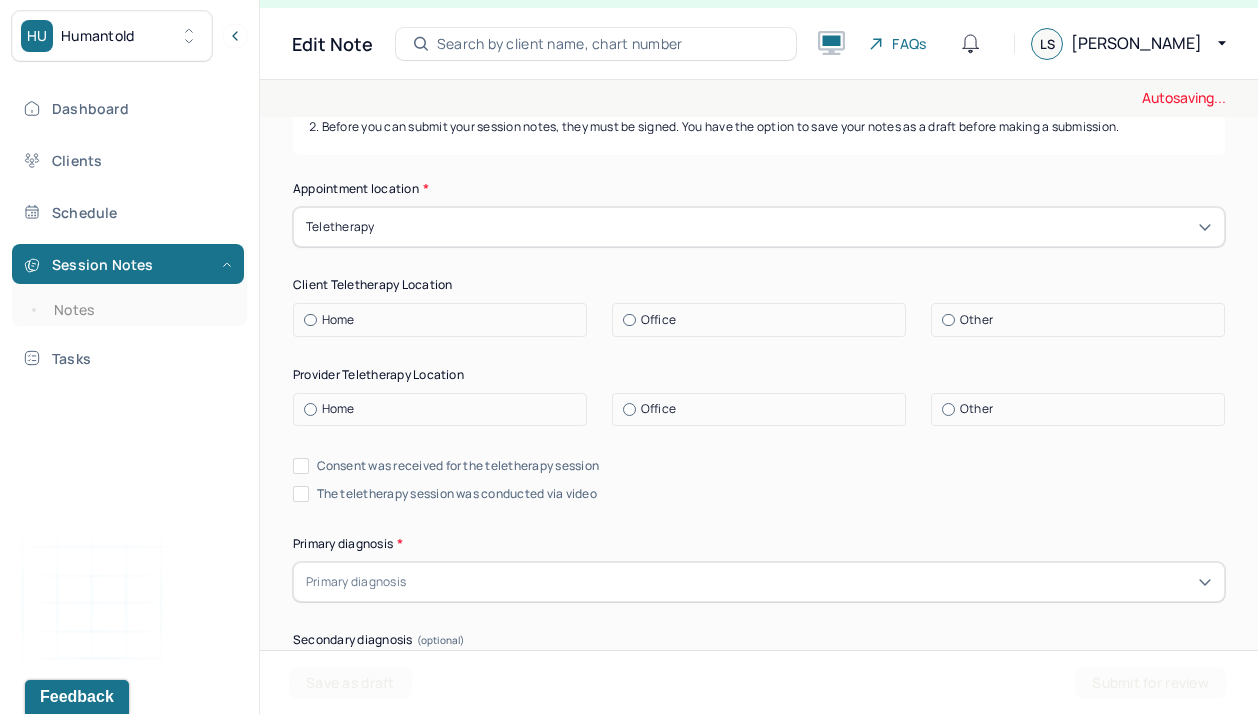 click at bounding box center [310, 320] 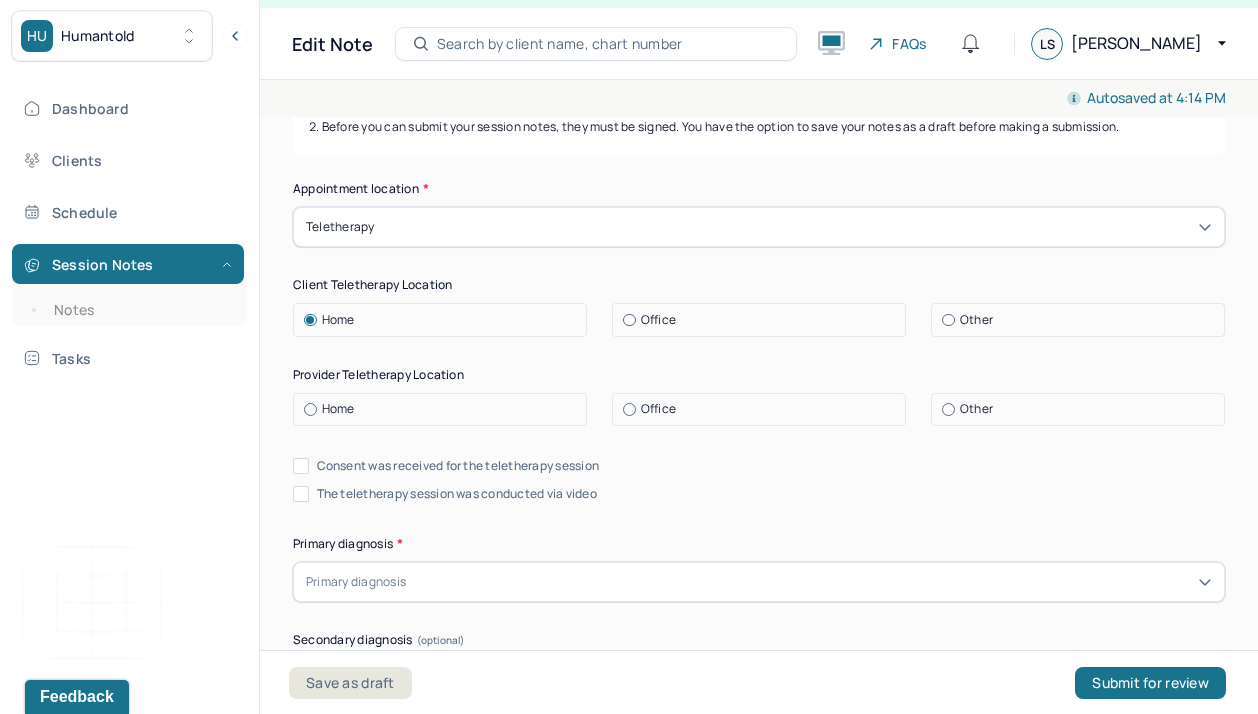 click on "Home" at bounding box center [445, 409] 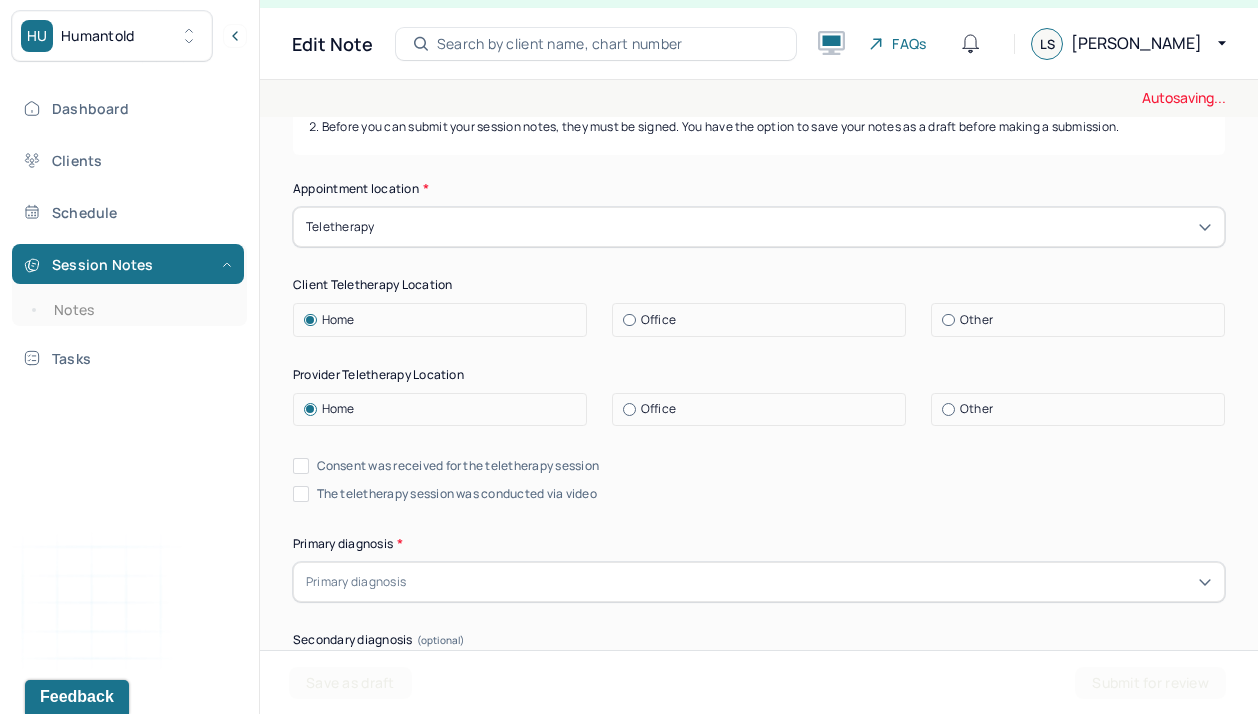 click on "Consent was received for the teletherapy session" at bounding box center [301, 466] 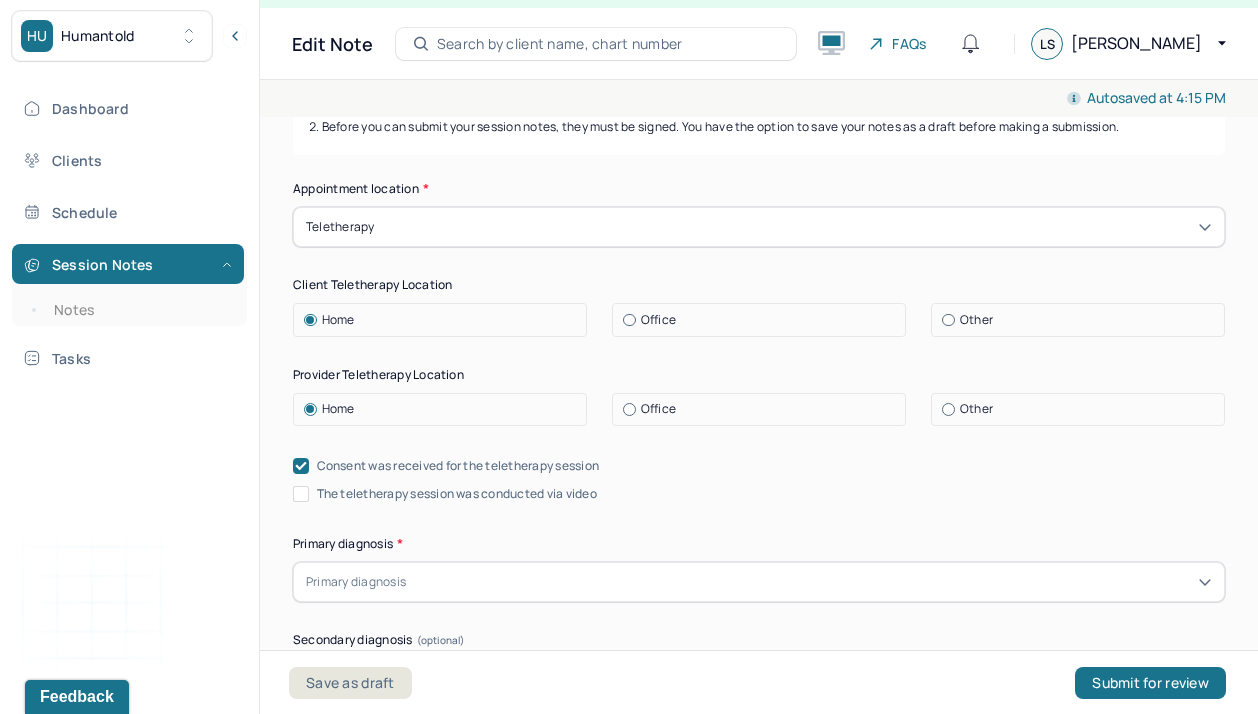 click on "The teletherapy session was conducted via video" at bounding box center [301, 494] 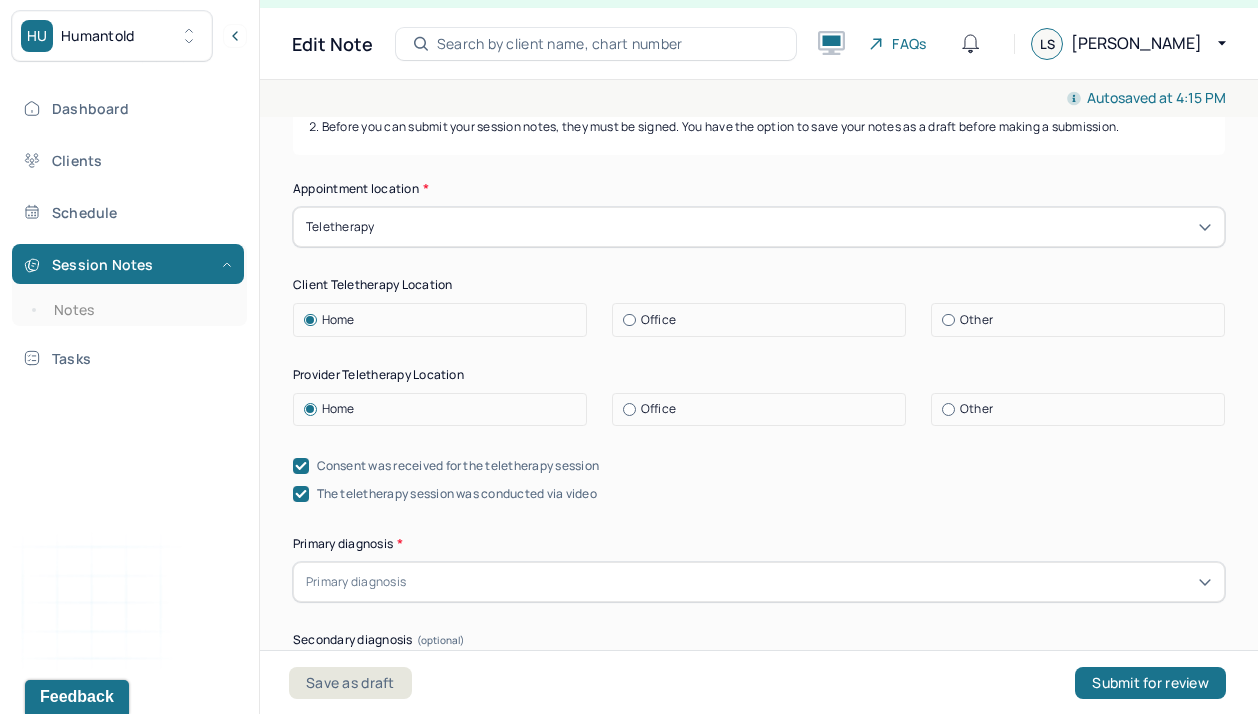 click on "Instructions The fields marked with an asterisk ( * ) are required before you can submit your notes. Before you can submit your session notes, they must be signed. You have the option to save your notes as a draft before making a submission." at bounding box center (759, 102) 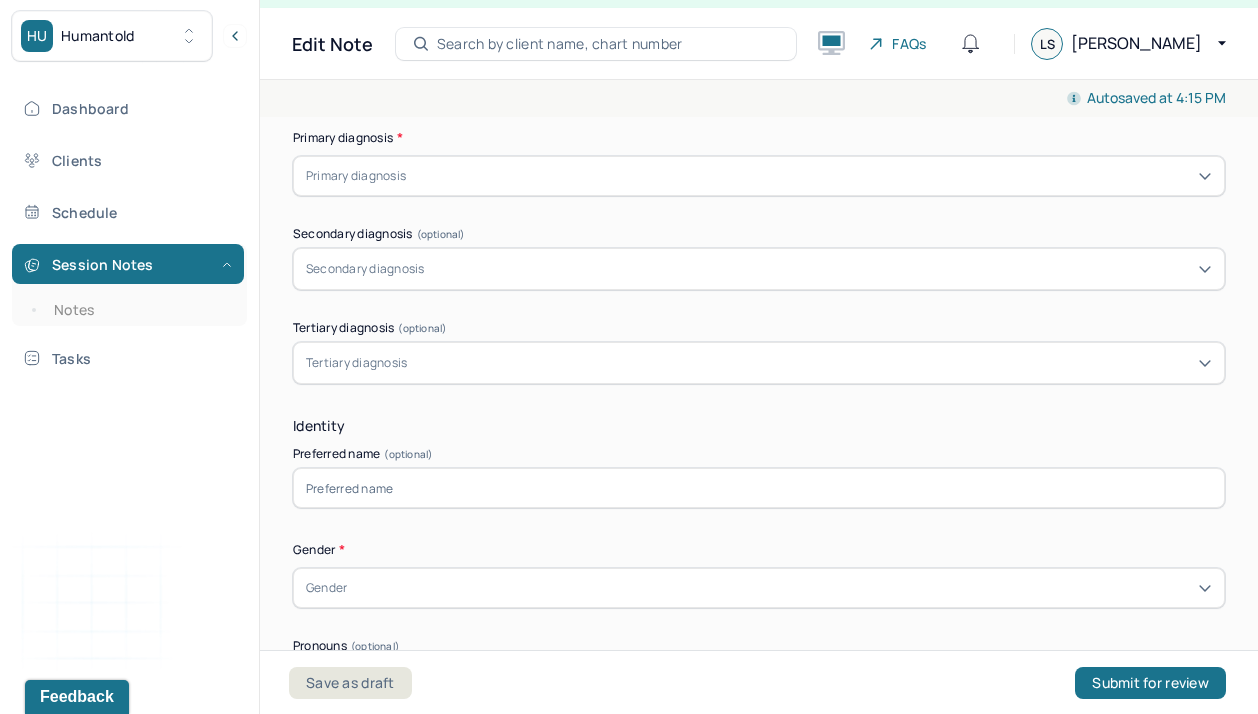 scroll, scrollTop: 697, scrollLeft: 0, axis: vertical 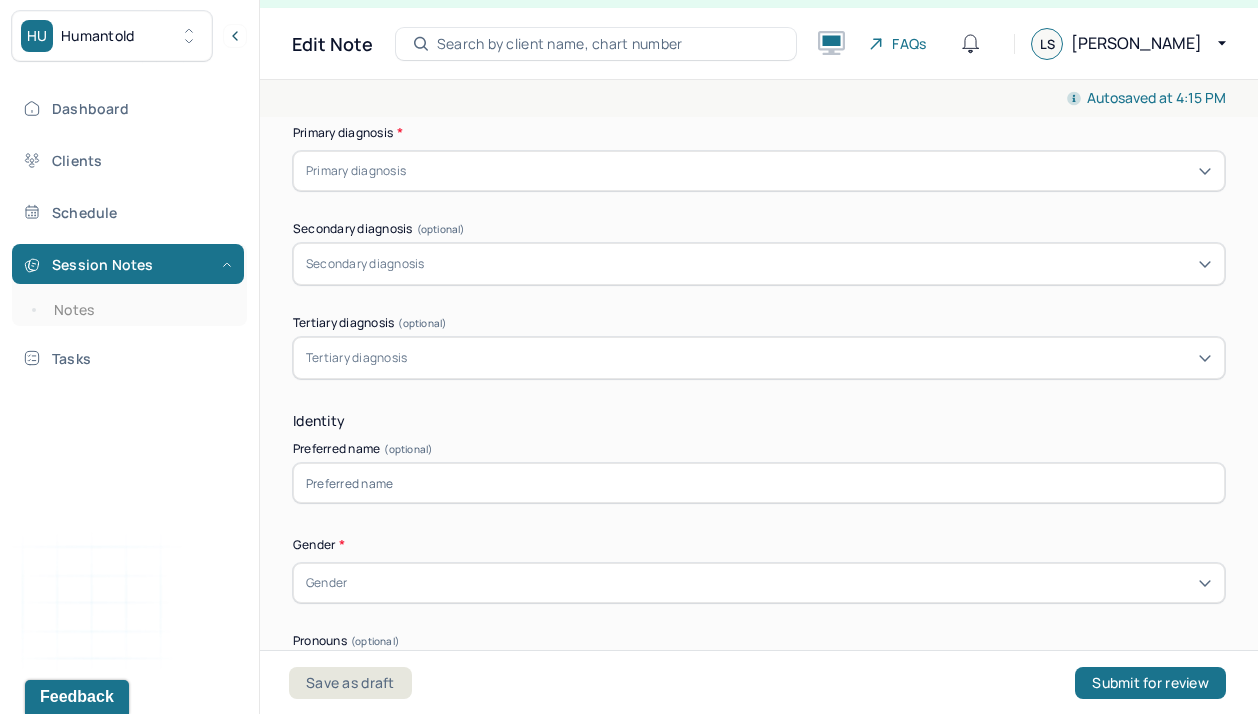 click on "Primary diagnosis" at bounding box center [759, 171] 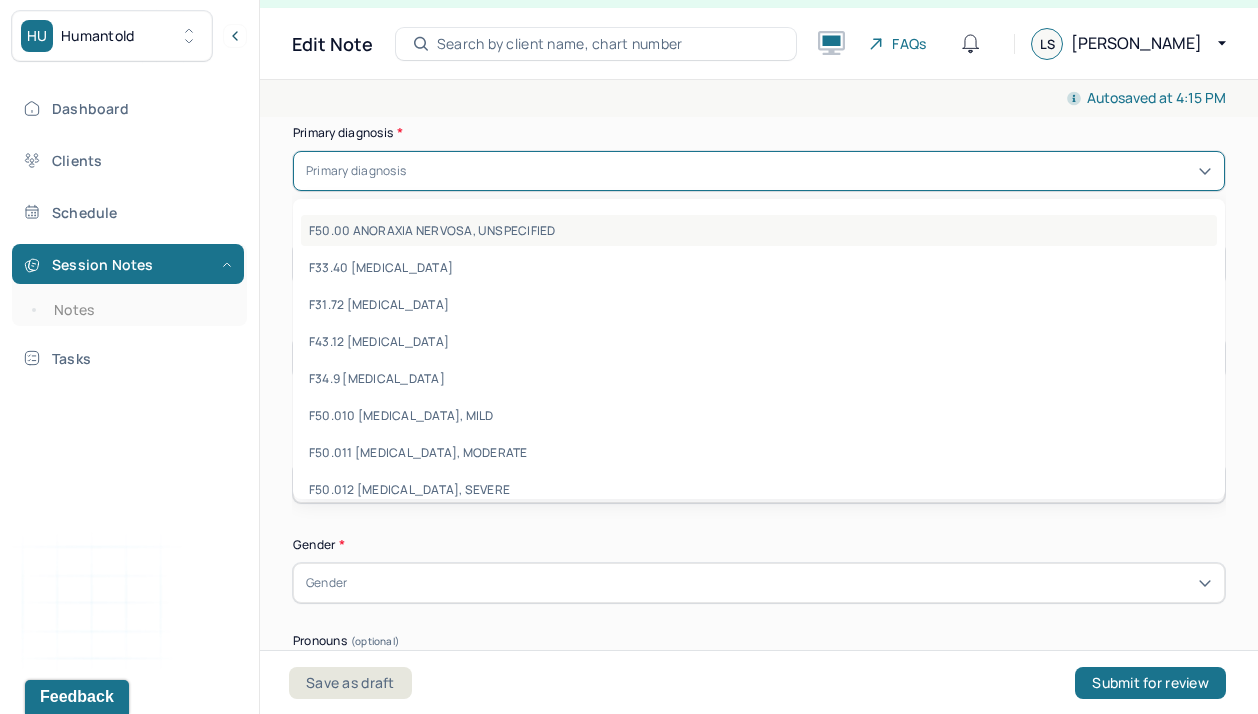 click on "F50.00 ANORAXIA NERVOSA, UNSPECIFIED" at bounding box center (759, 230) 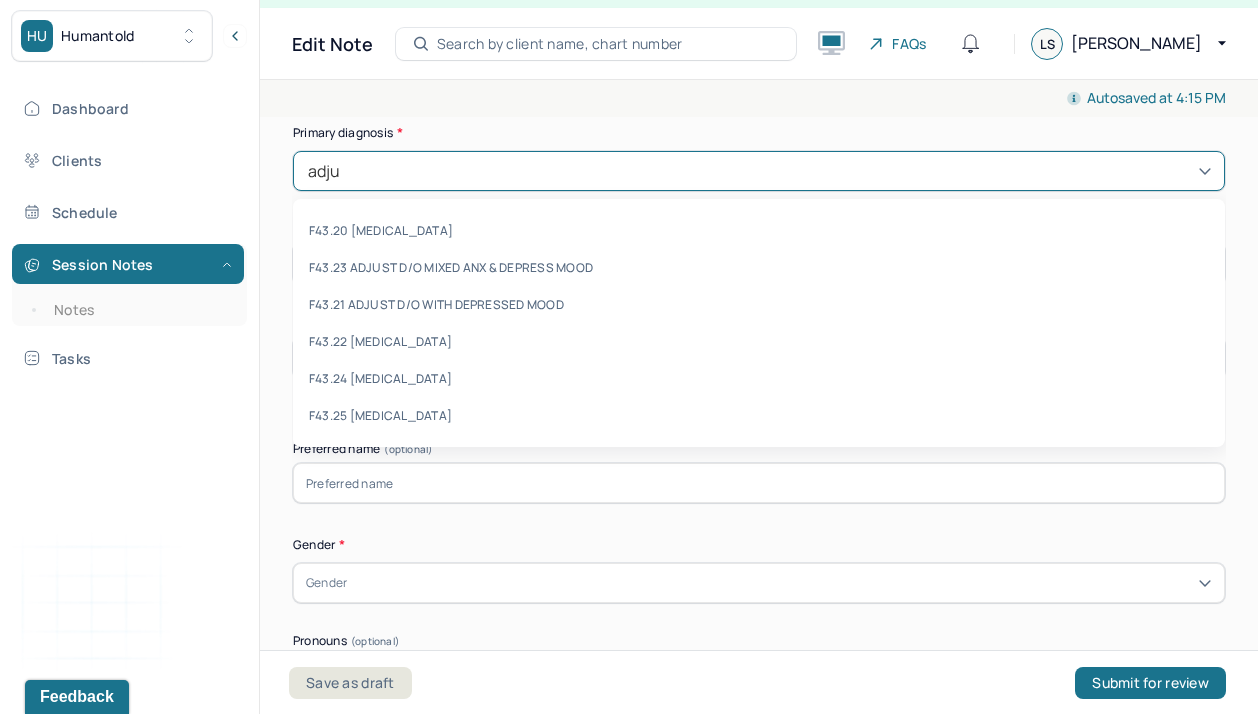 type on "adjus" 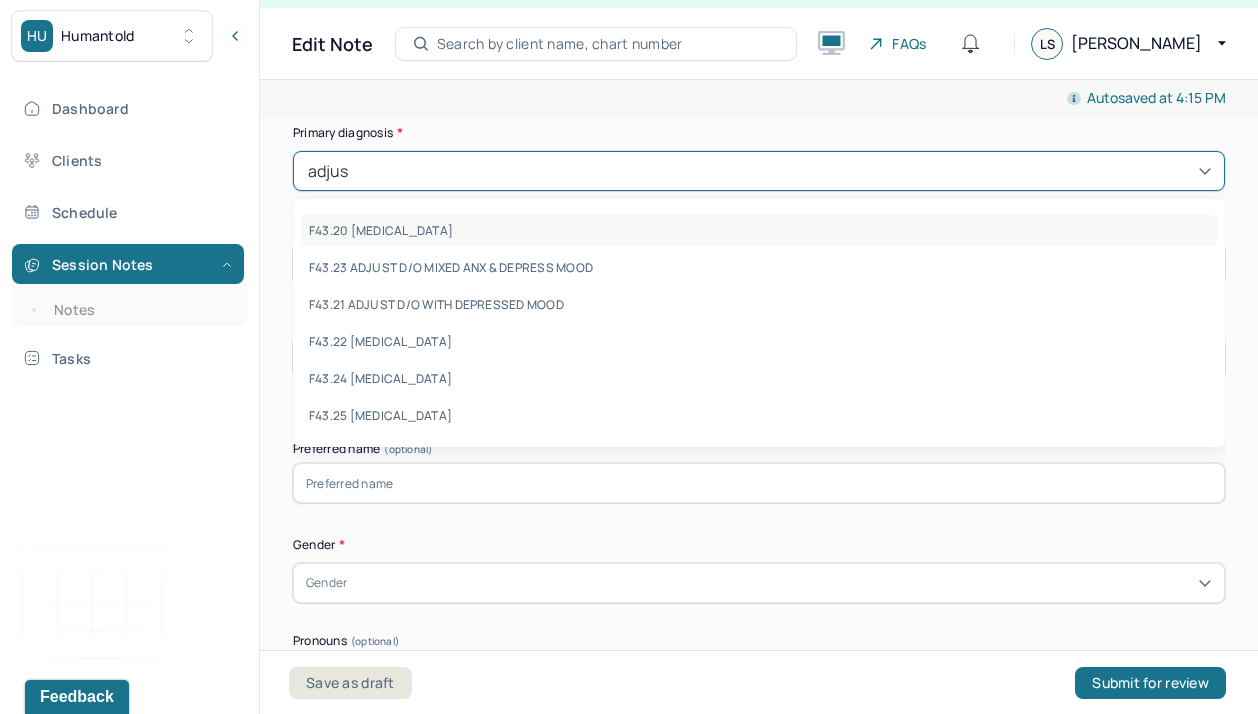 click on "F43.20 ADJUSTMENT DISORDER UNSPECIFIED" at bounding box center [759, 230] 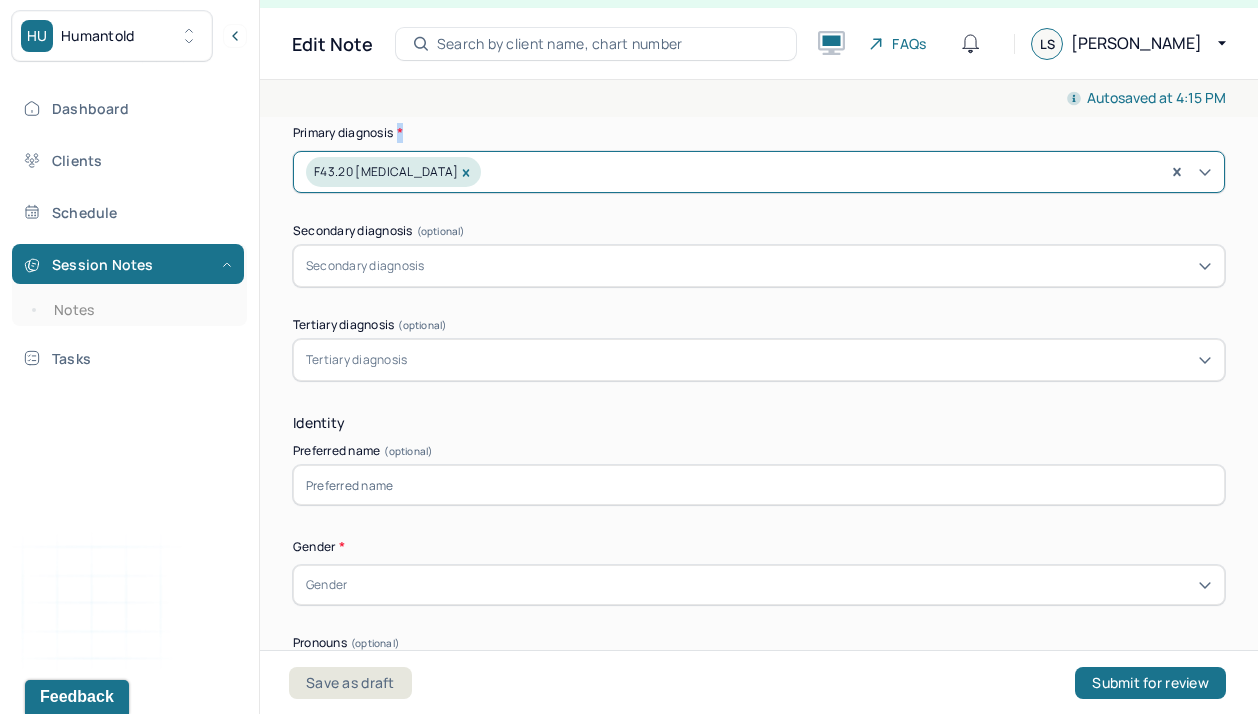 click on "Appointment location * Teletherapy Client Teletherapy Location Home Office Other Provider Teletherapy Location Home Office Other Consent was received for the teletherapy session The teletherapy session was conducted via video Primary diagnosis * option F43.20 ADJUSTMENT DISORDER UNSPECIFIED, selected. F43.20 ADJUSTMENT DISORDER UNSPECIFIED Secondary diagnosis (optional) Secondary diagnosis Tertiary diagnosis (optional) Tertiary diagnosis Identity Preferred name (optional) Gender * Gender Pronouns (optional) Religion (optional) Religion Education (optional) Education Race (optional) Race Ethnicity (optional) Sexual orientation (optional) Sexual orientation Current employment (optional) Current employment details (optional) Relationship status (optional) Relationship status Name of partner (optional) Contact information for both parents (optional) Emergency contact information (optional) Legal problems (optional) Name/Address of personal physician (optional) Date of last exam (optional)" at bounding box center [759, 909] 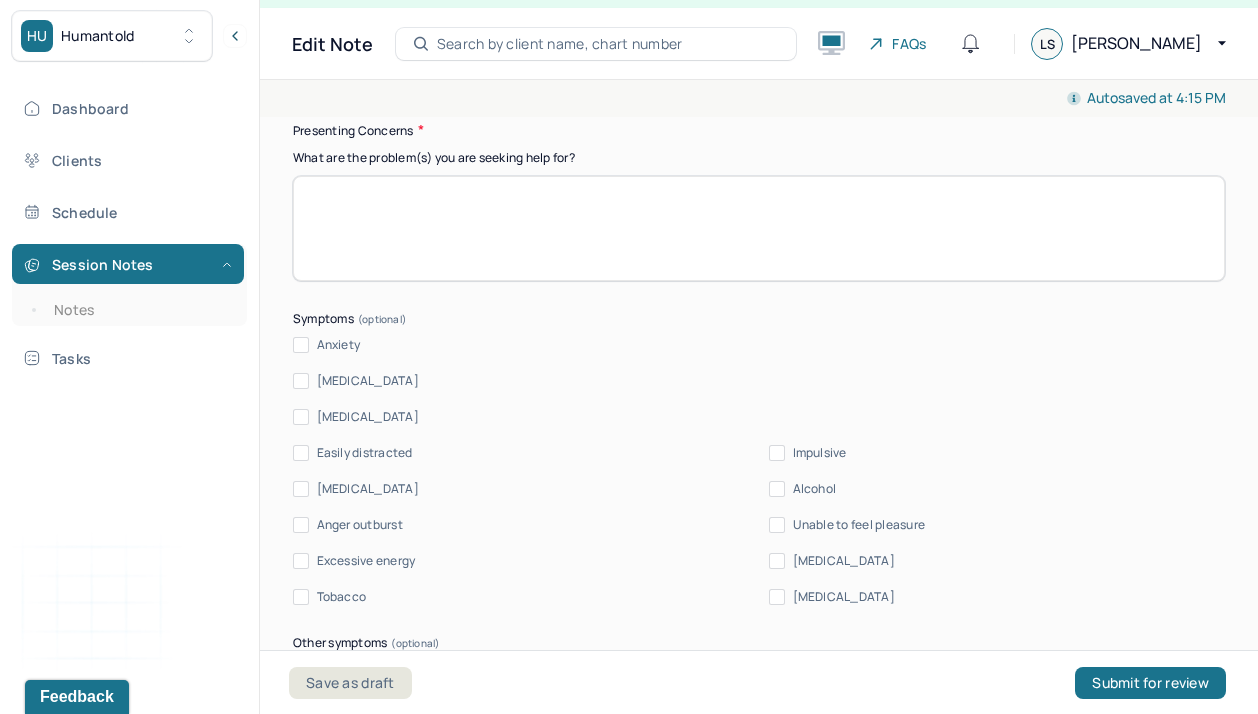 scroll, scrollTop: 2646, scrollLeft: 0, axis: vertical 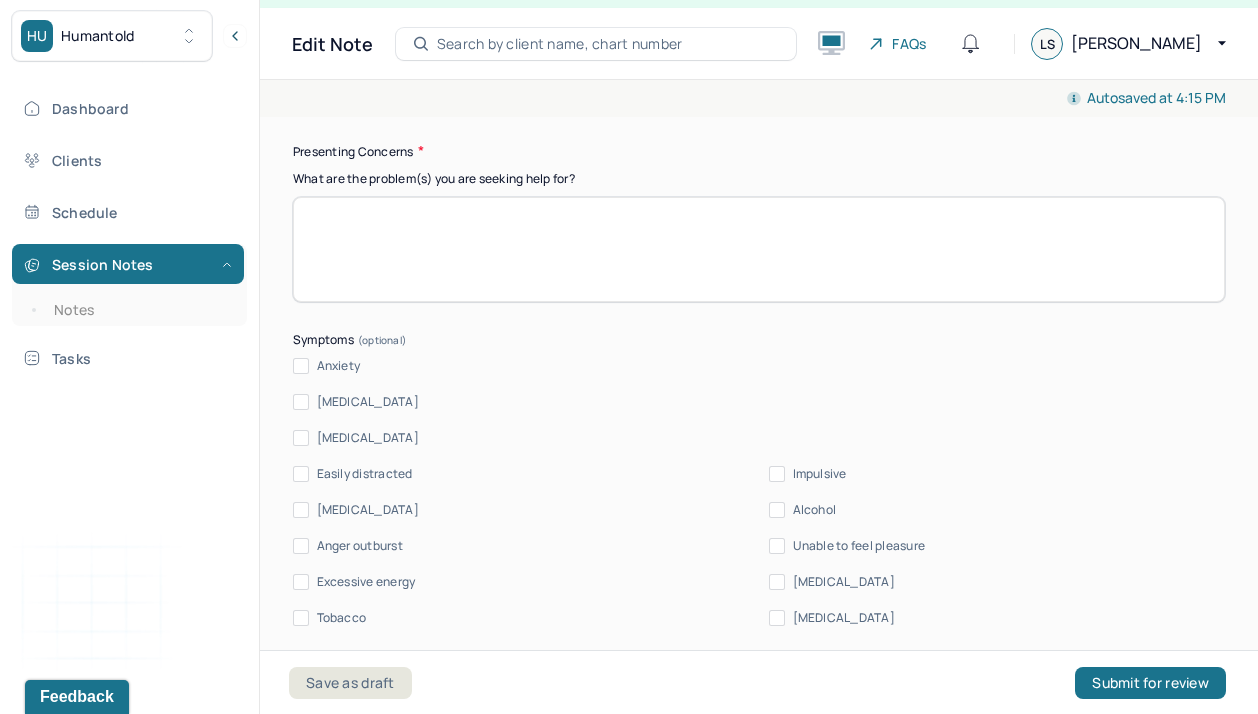 click at bounding box center [759, 249] 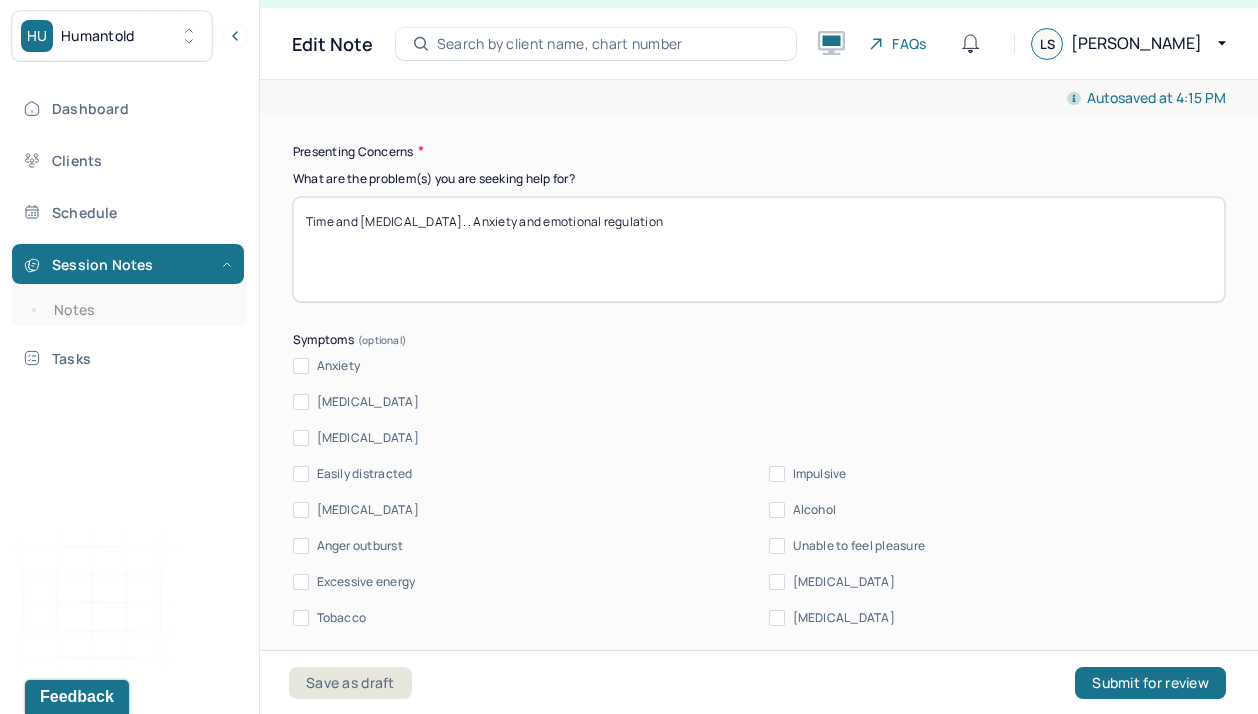 click on "Time and stress management. . Anxiety and emotional regulatio" at bounding box center (759, 249) 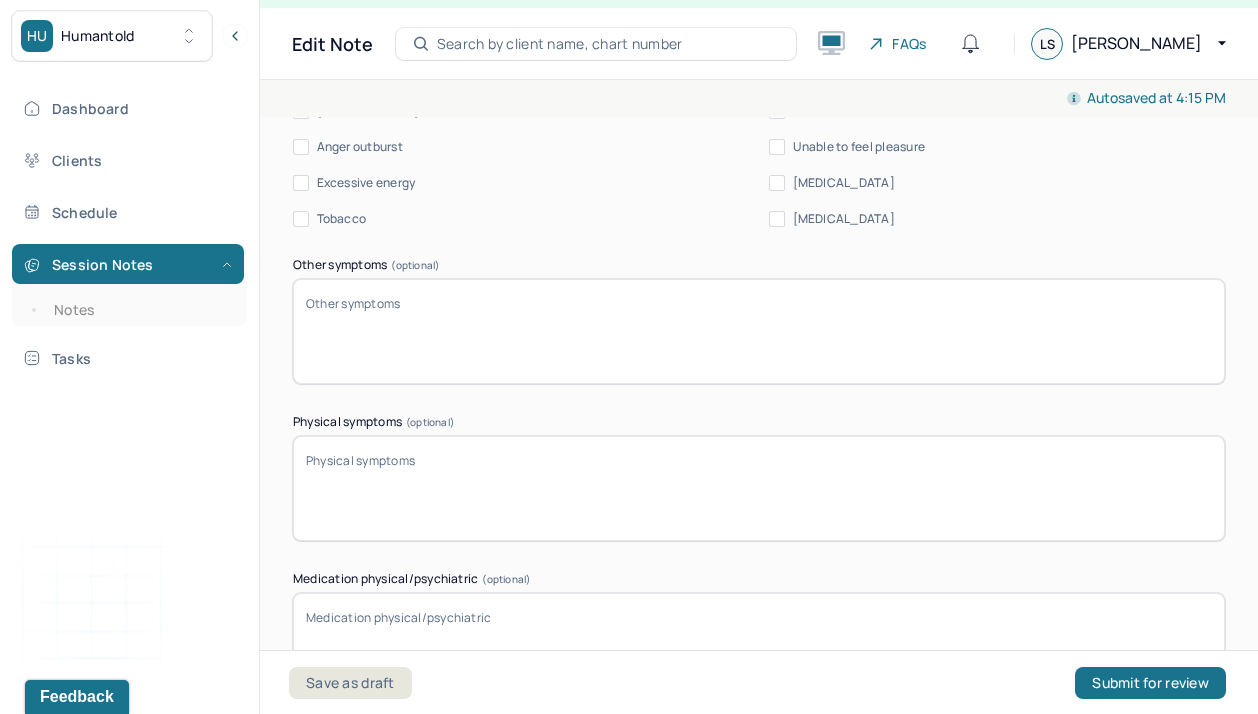 scroll, scrollTop: 3048, scrollLeft: 0, axis: vertical 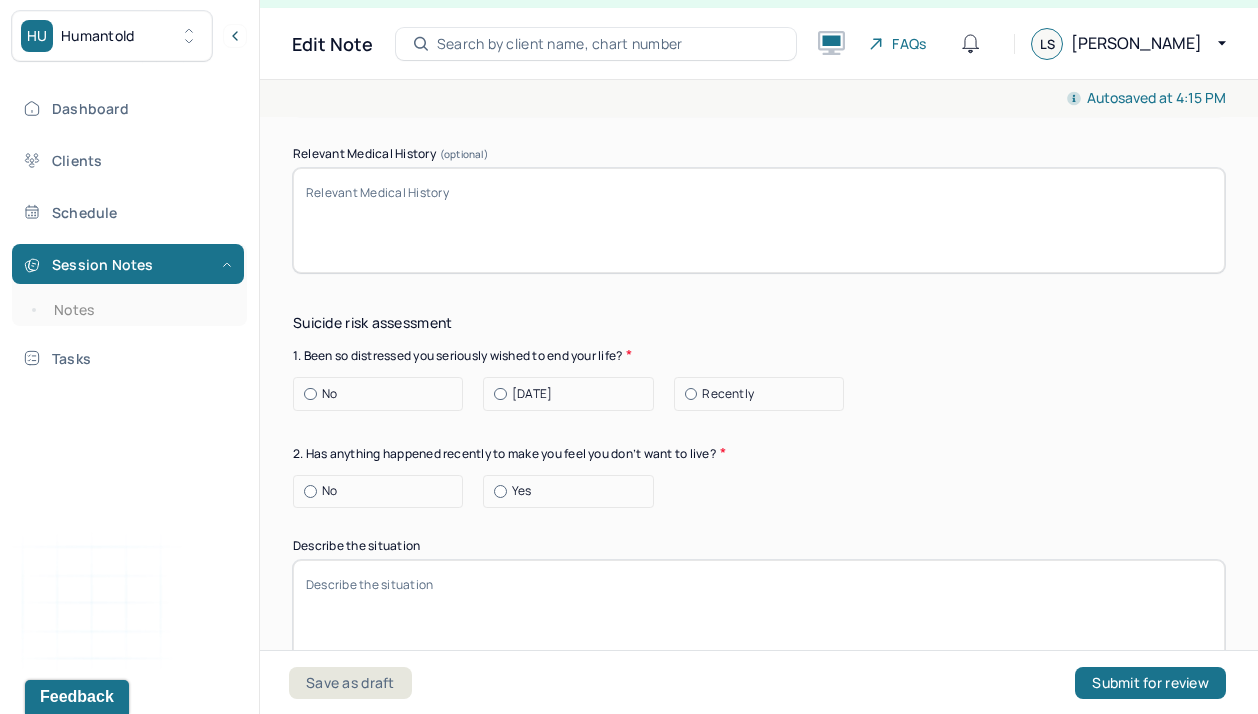 click at bounding box center [310, 394] 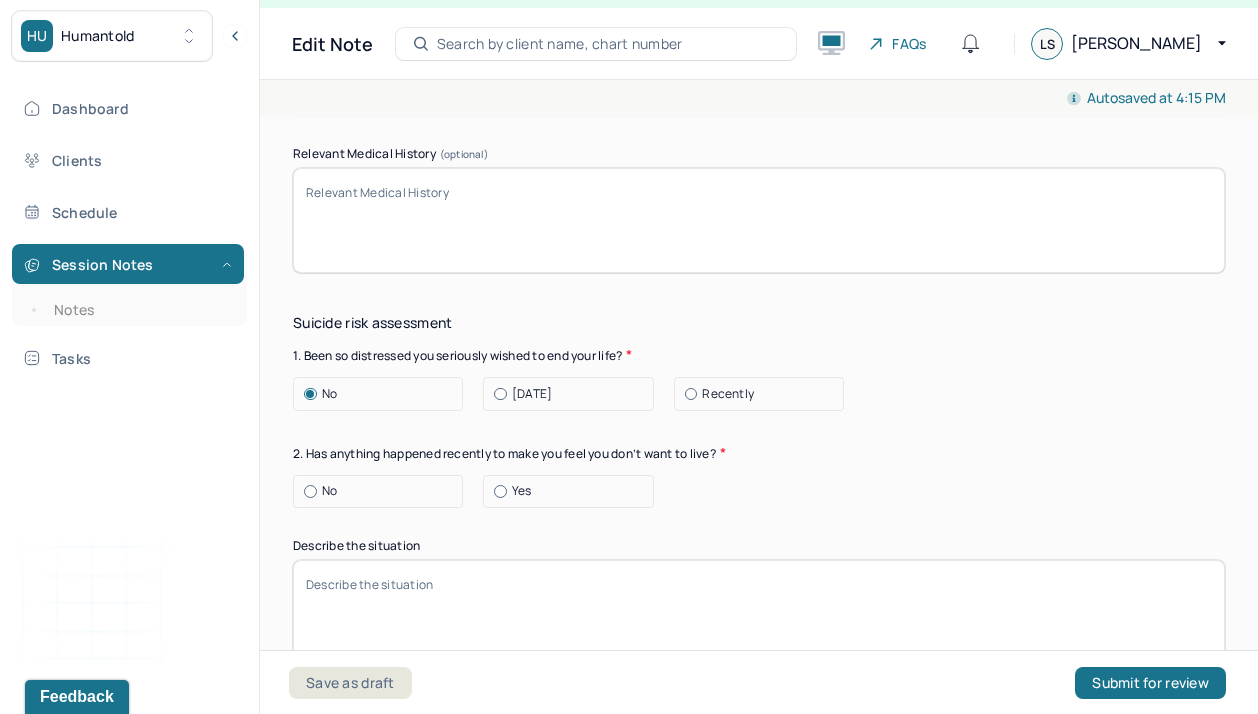 click on "2. Has anything happened recently to make you feel you don’t want to live?" at bounding box center [759, 453] 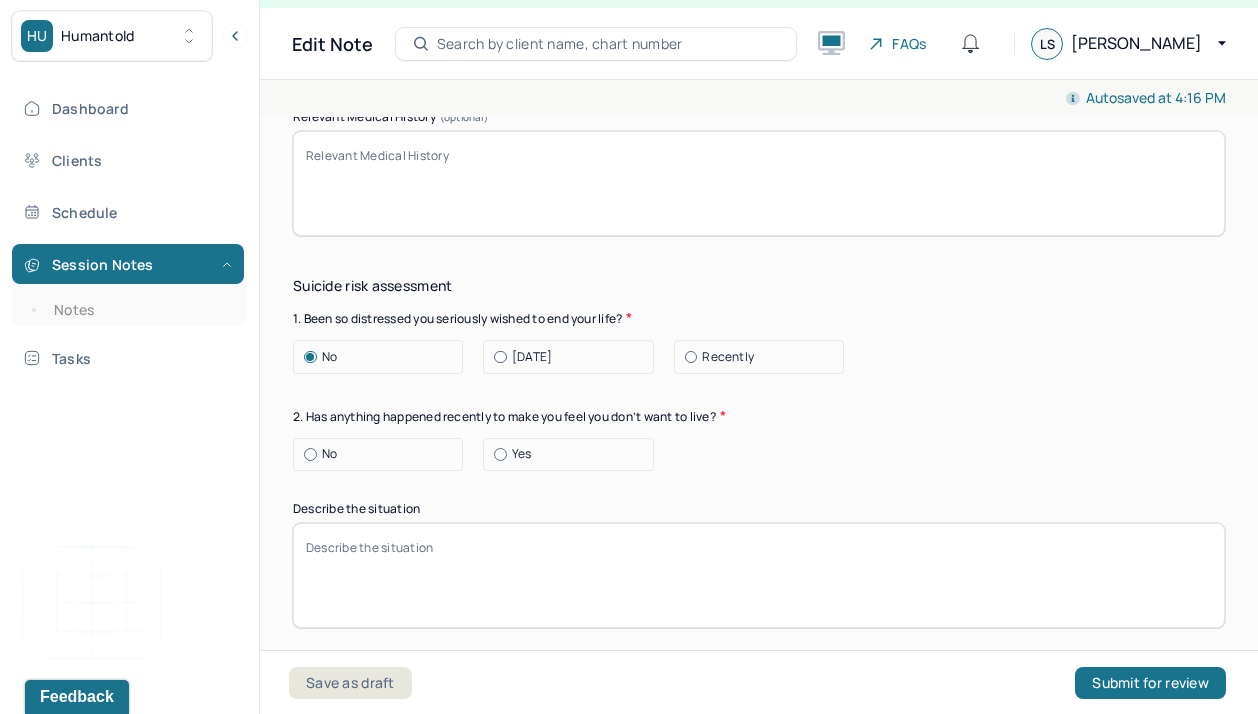 scroll, scrollTop: 6786, scrollLeft: 0, axis: vertical 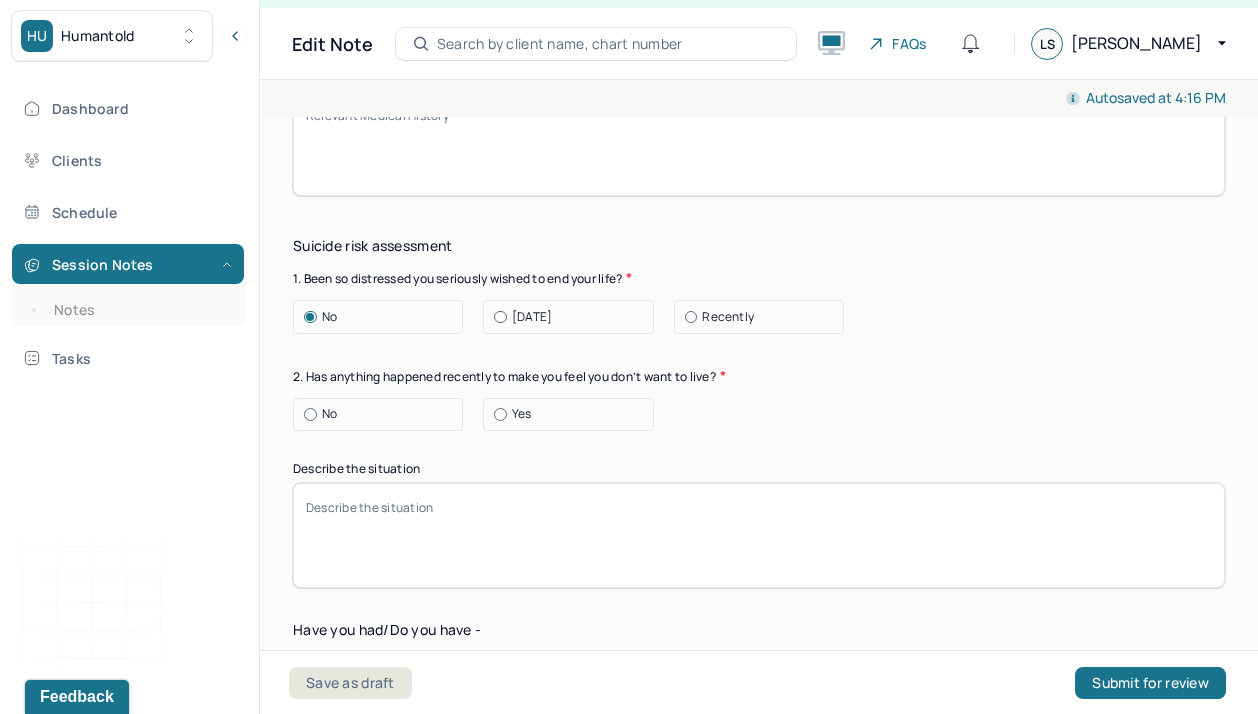 click at bounding box center (310, 414) 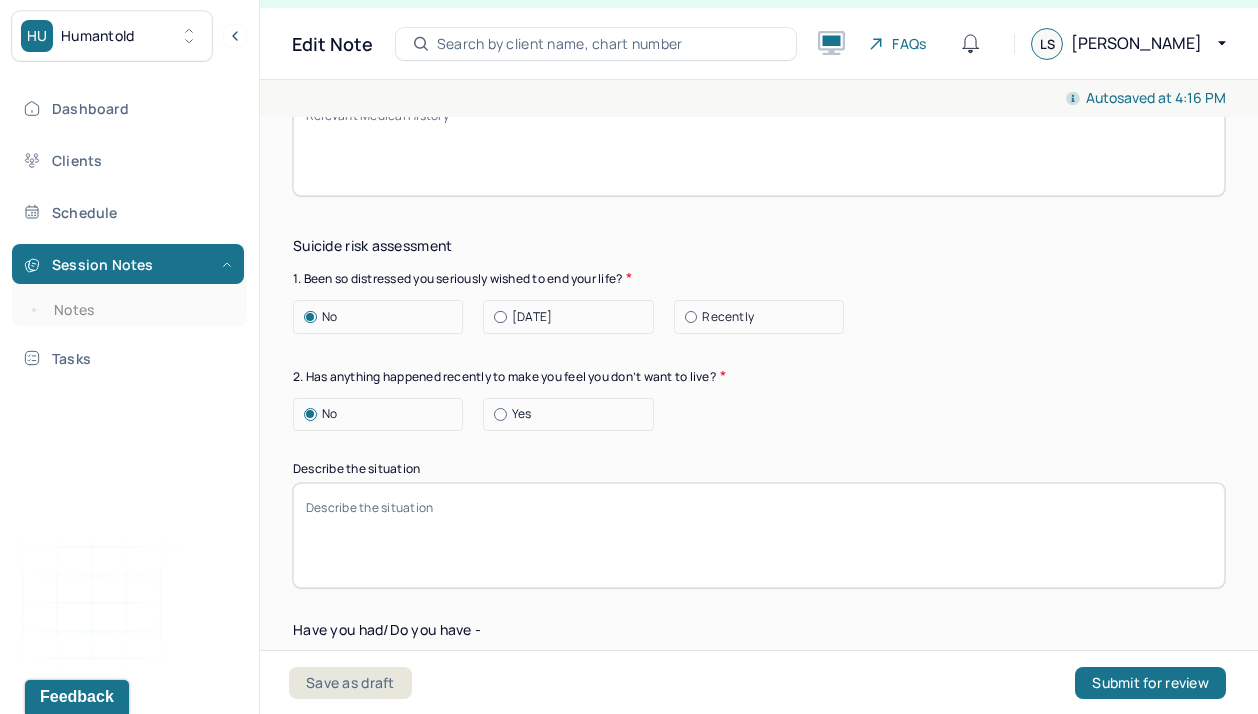 click on "Describe the situation" at bounding box center (759, 469) 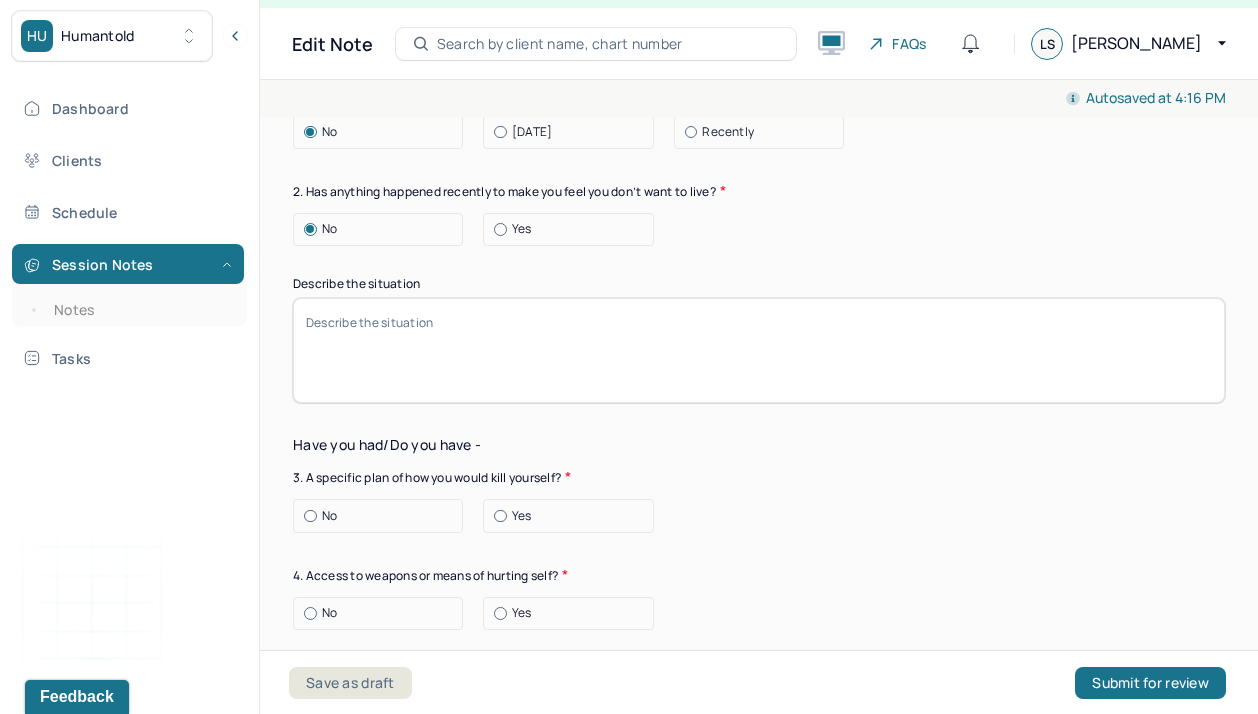 scroll, scrollTop: 6972, scrollLeft: 0, axis: vertical 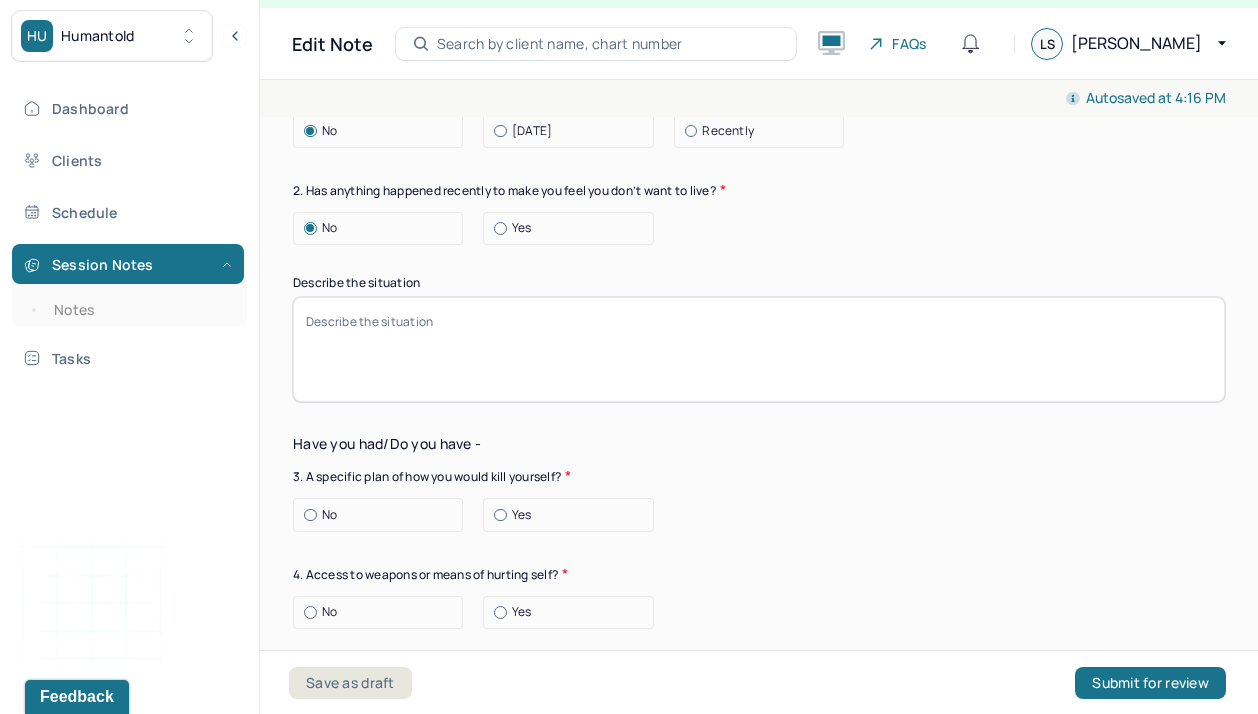 click on "No" at bounding box center [383, 515] 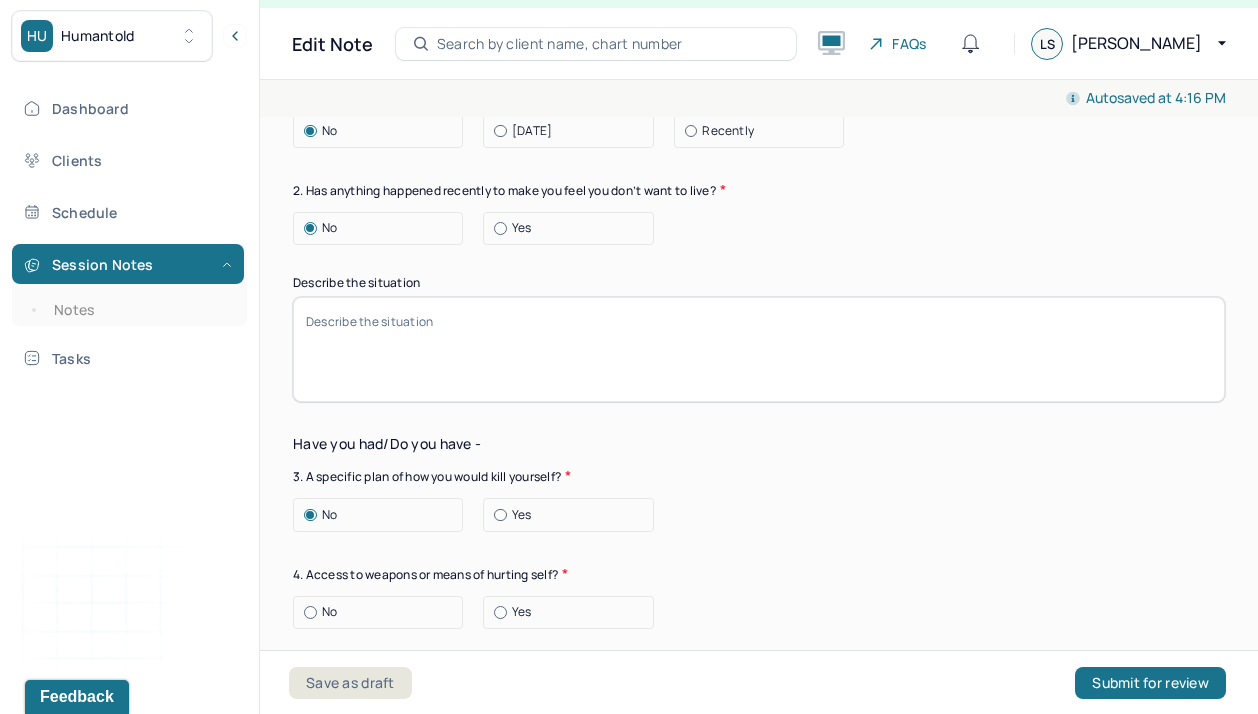 click on "No Yes" at bounding box center (759, 515) 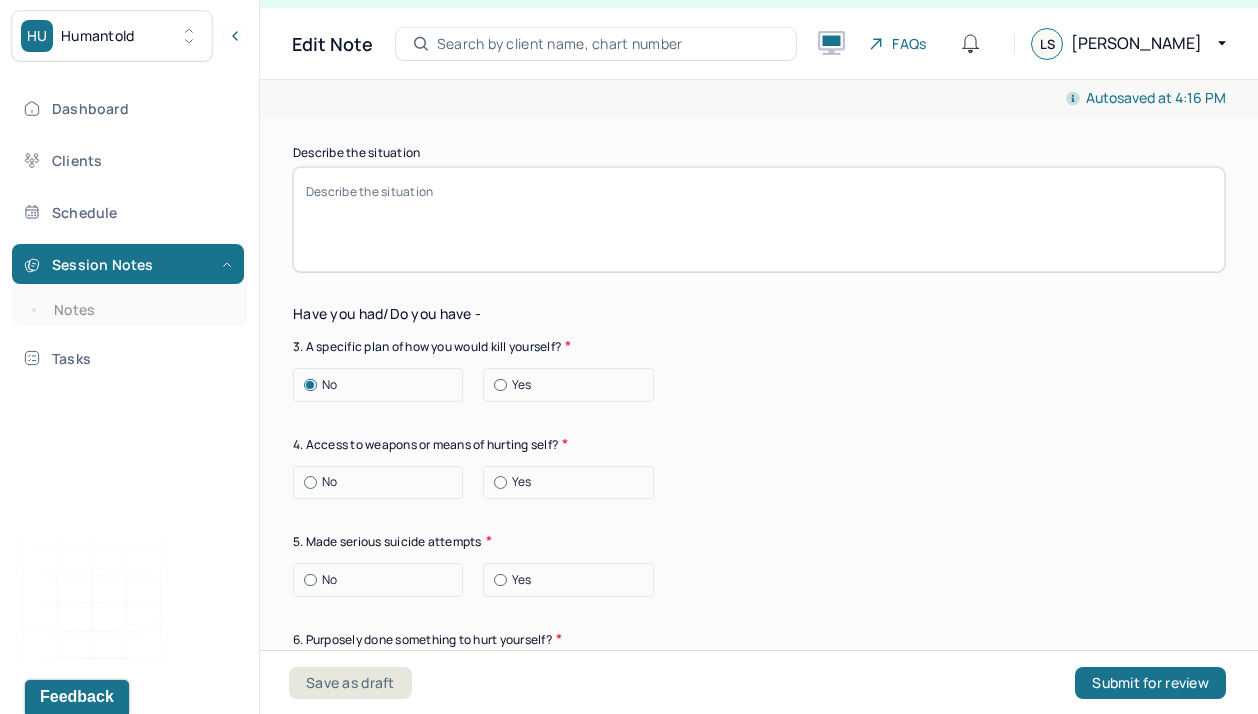 scroll, scrollTop: 7109, scrollLeft: 0, axis: vertical 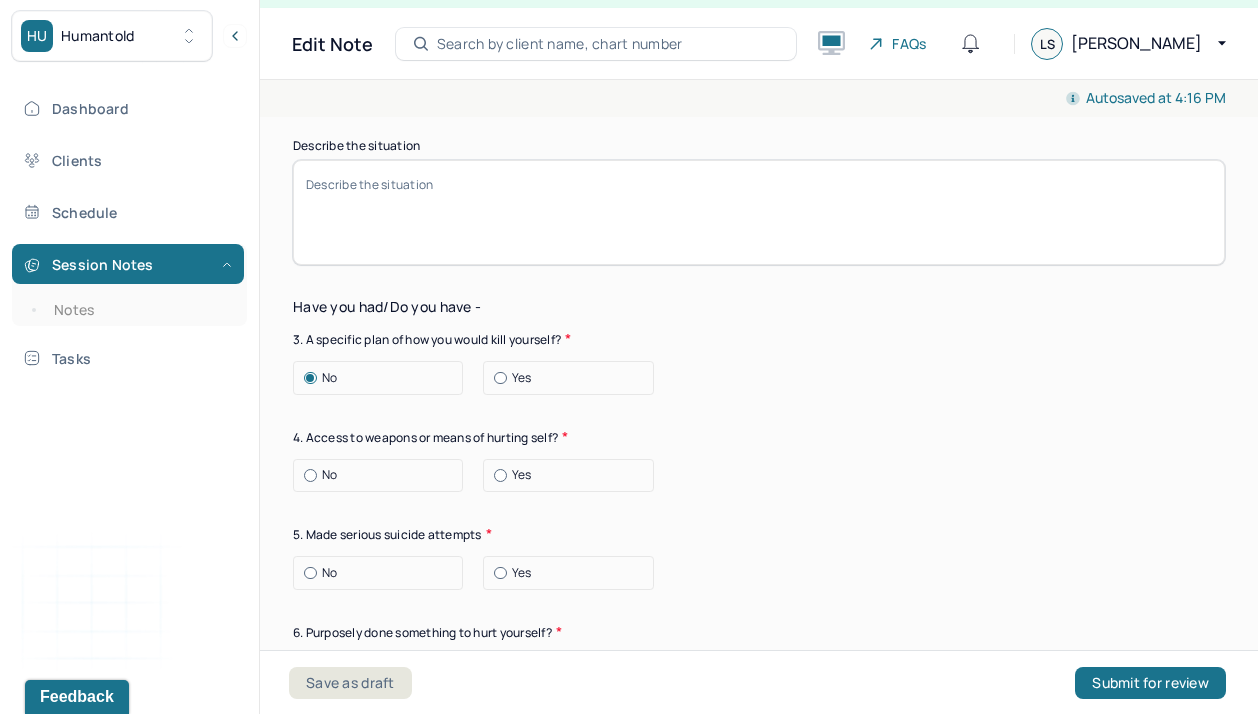 click at bounding box center [310, 475] 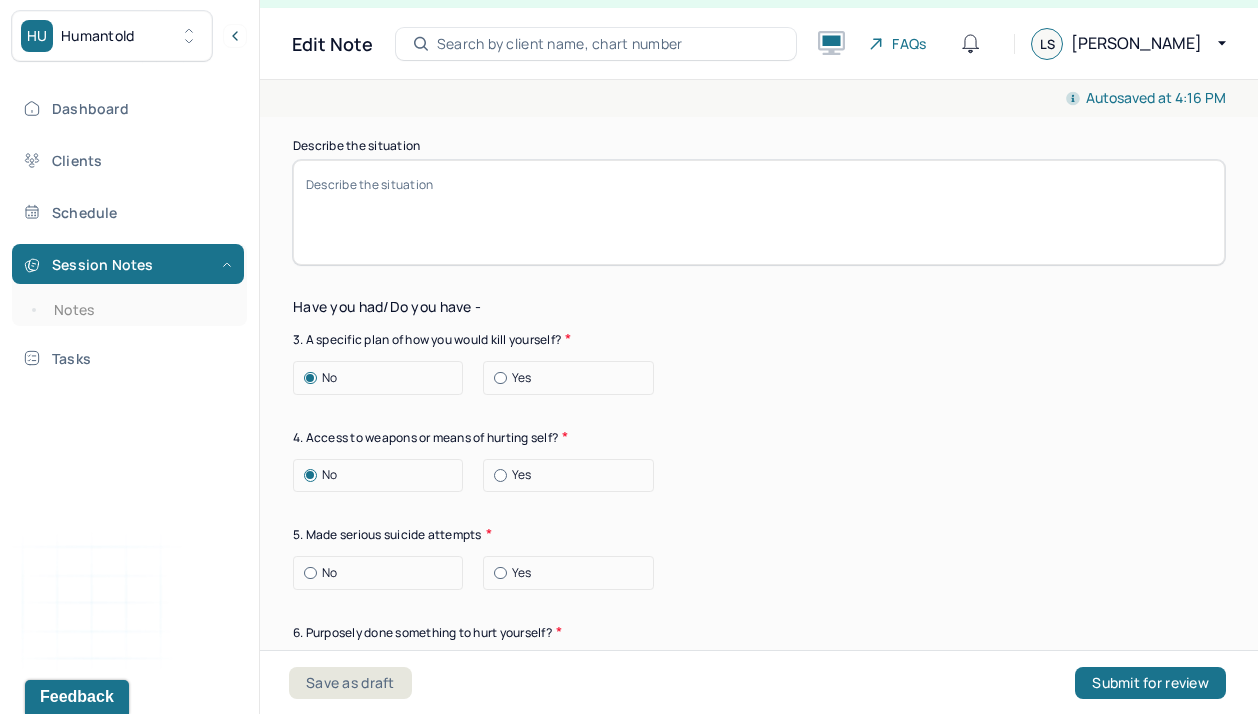 click on "Suicide risk assessment 1. Been so distressed you seriously wished to end your life? No Today Recently 2. Has anything happened recently to make you feel you don’t want to live? No Yes Describe the situation Have you had/Do you have - 3. A specific plan of how you would kill yourself? No Yes 4. Access to weapons or means of hurting self? No Yes 5. Made serious suicide attempts No Yes 6. Purposely done something to hurt yourself? No Yes Describe the situation 7. Heard voices telling you to hurt yourself? No Yes 8. Had relatives who attempted or commited sucide? No Yes 9. Had thoughts of killing or seriously hurting someone? No Yes 10. Heard voices telling you to hurt others? No Yes 11. Hurt someone or destroyed property on purpose? No Yes 12. Slapped, kicked, punched someone with intent to harm? No Yes 13. Been arrested or detained for violent behavior? No Yes 14. Been to jail for any reason? No Yes 15. Been on probation for any reason? No Yes 16. Do you have access to guns? No Yes" at bounding box center (759, 866) 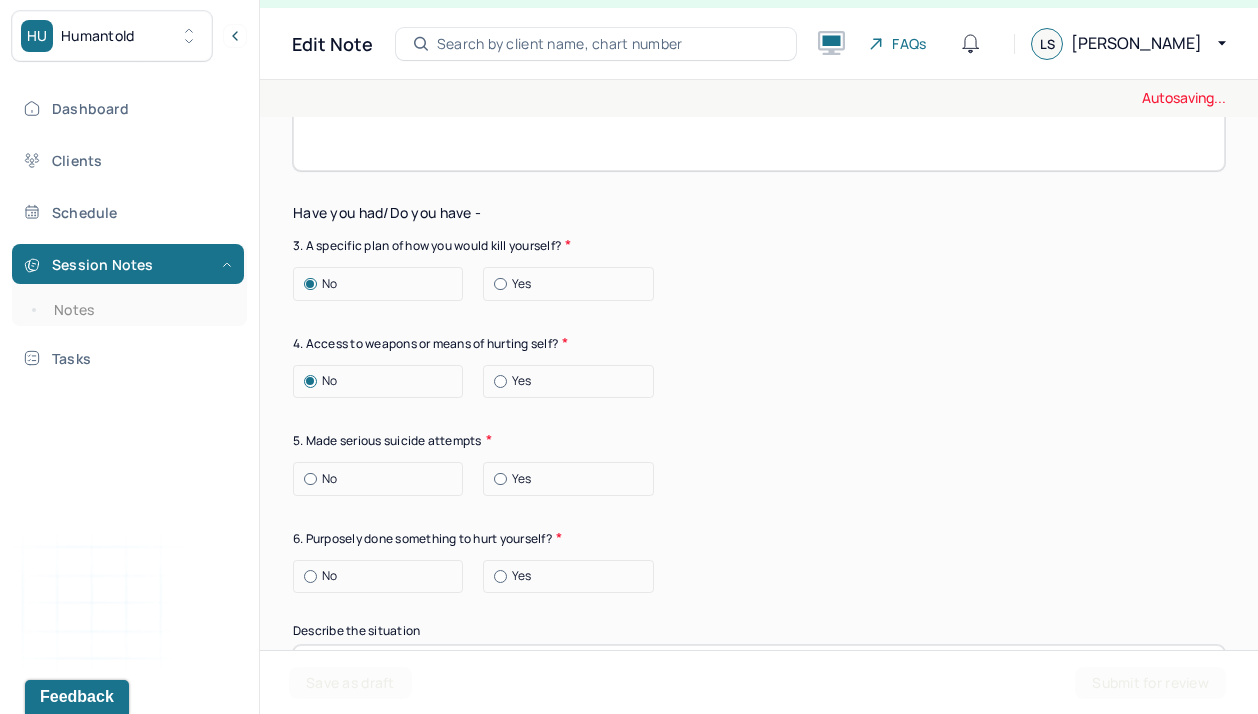 scroll, scrollTop: 7216, scrollLeft: 0, axis: vertical 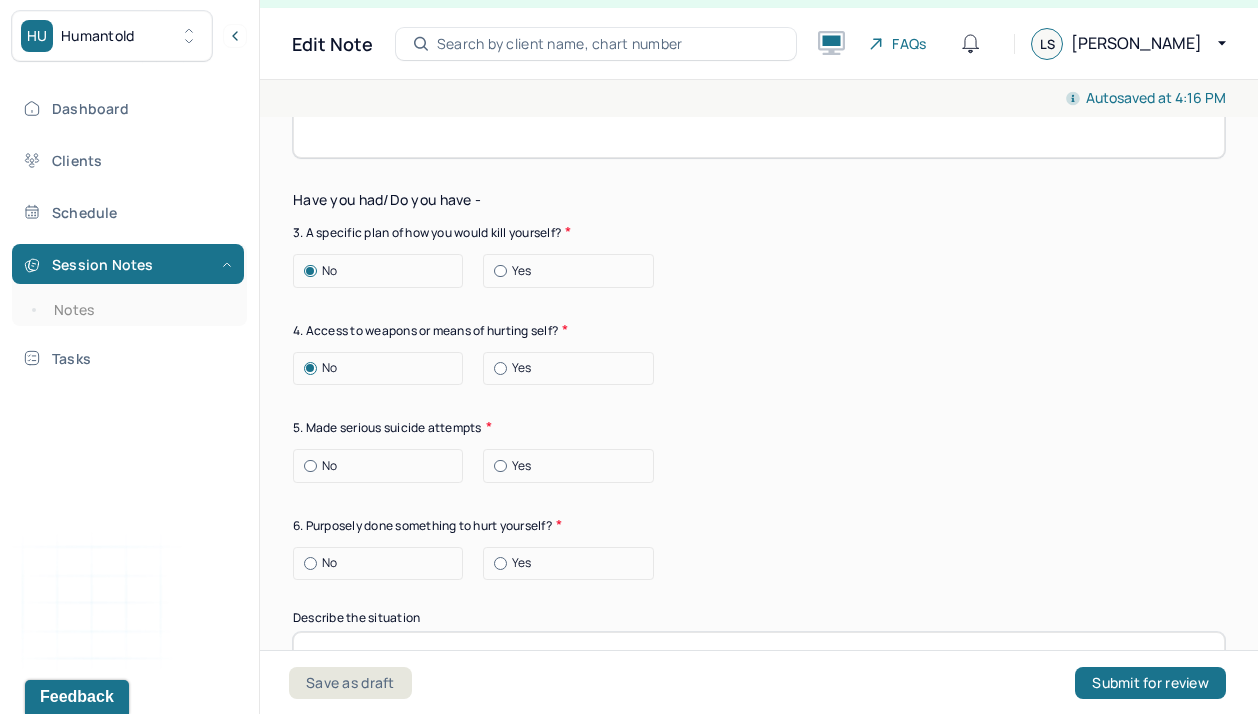 click at bounding box center [310, 466] 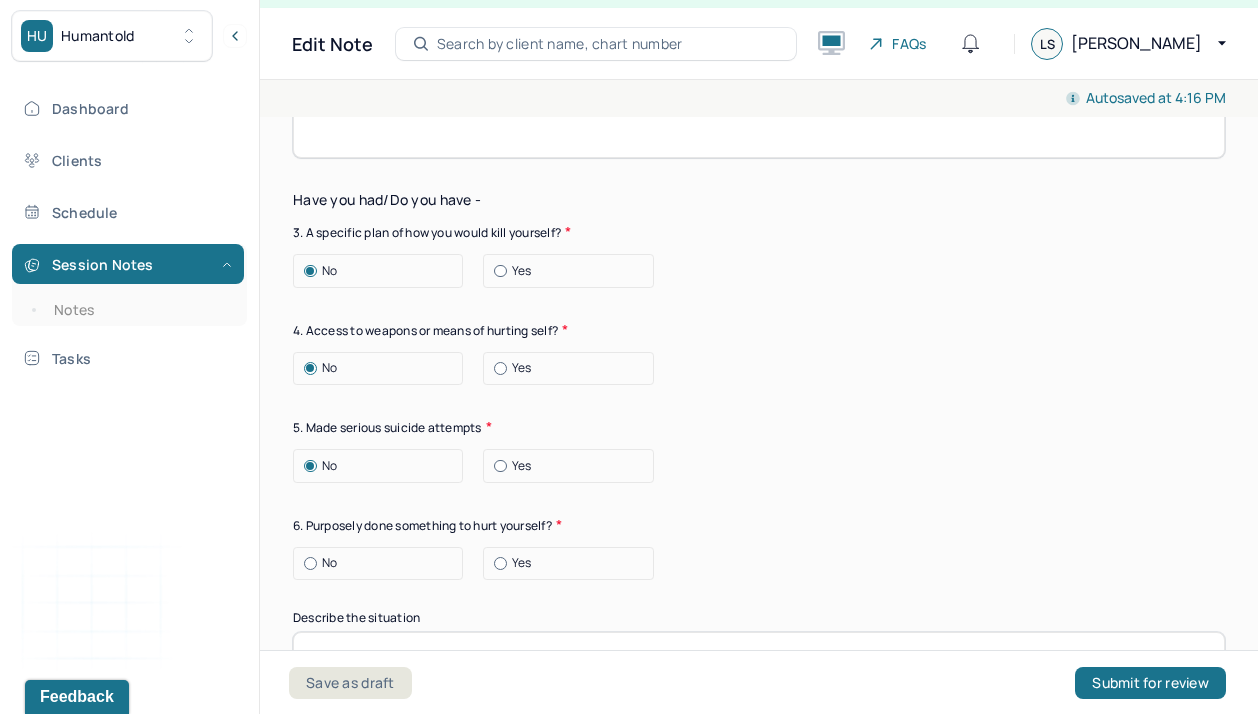 click at bounding box center (310, 563) 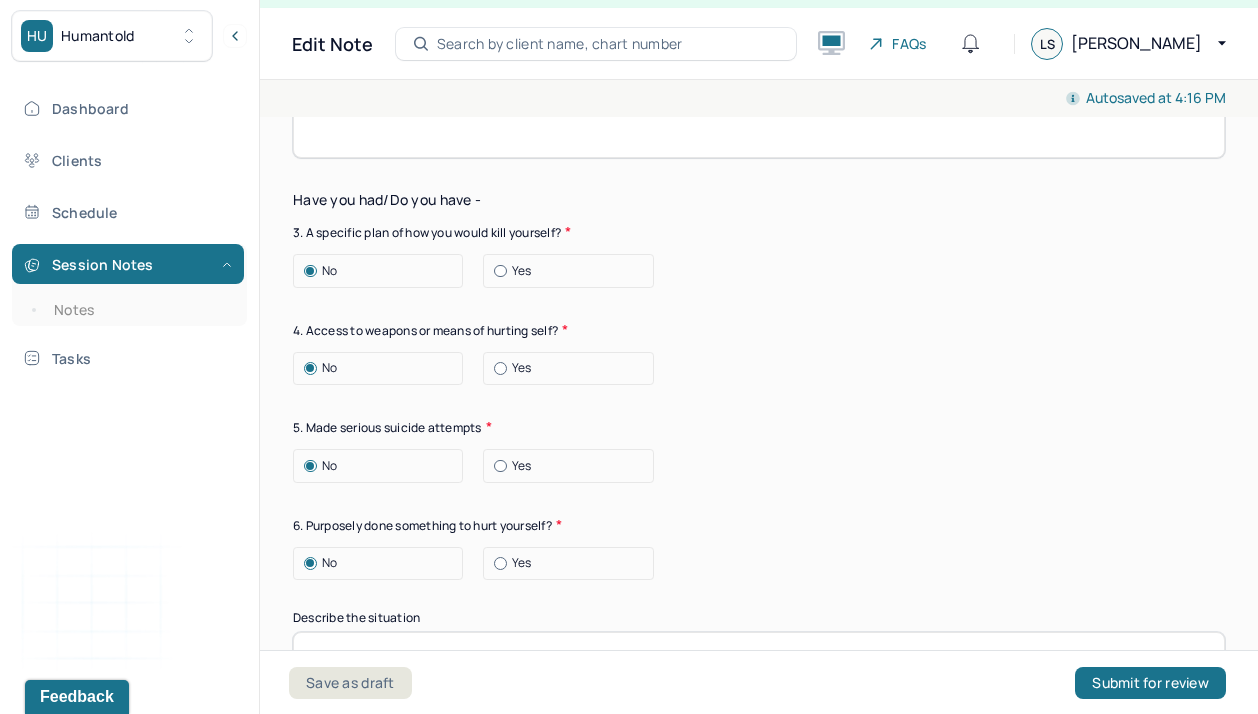 click on "No Yes" at bounding box center [759, 564] 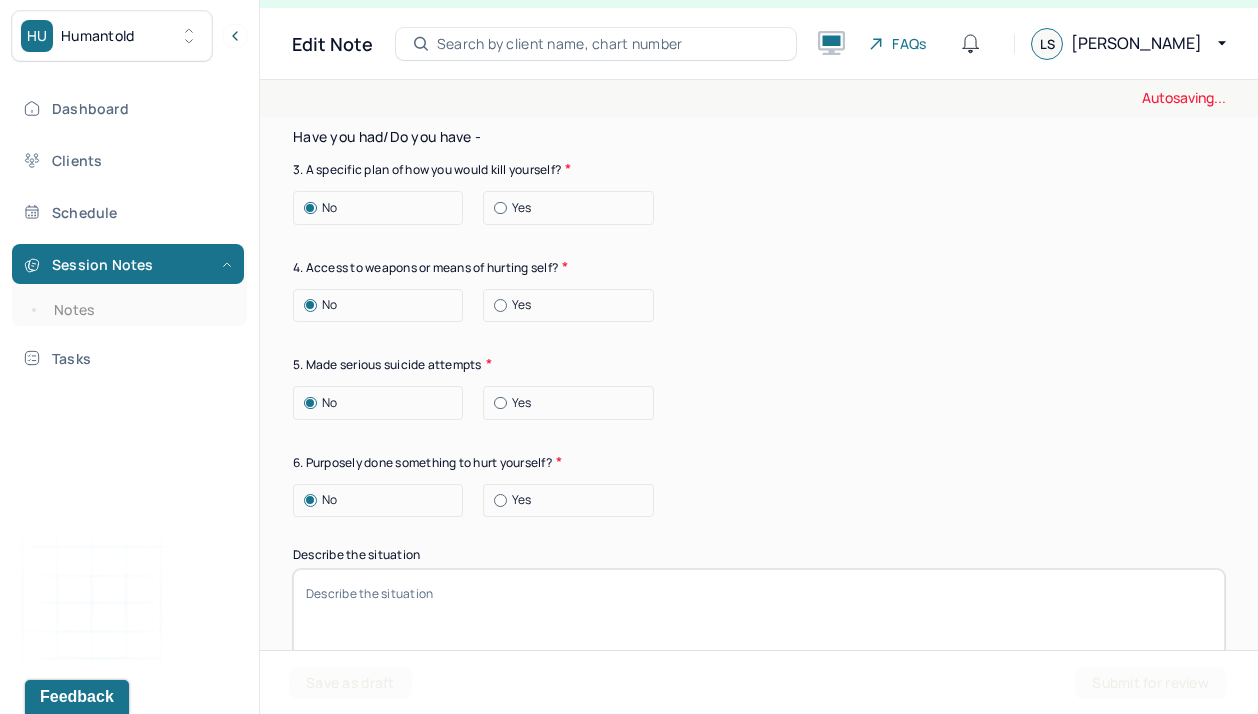 scroll, scrollTop: 7314, scrollLeft: 0, axis: vertical 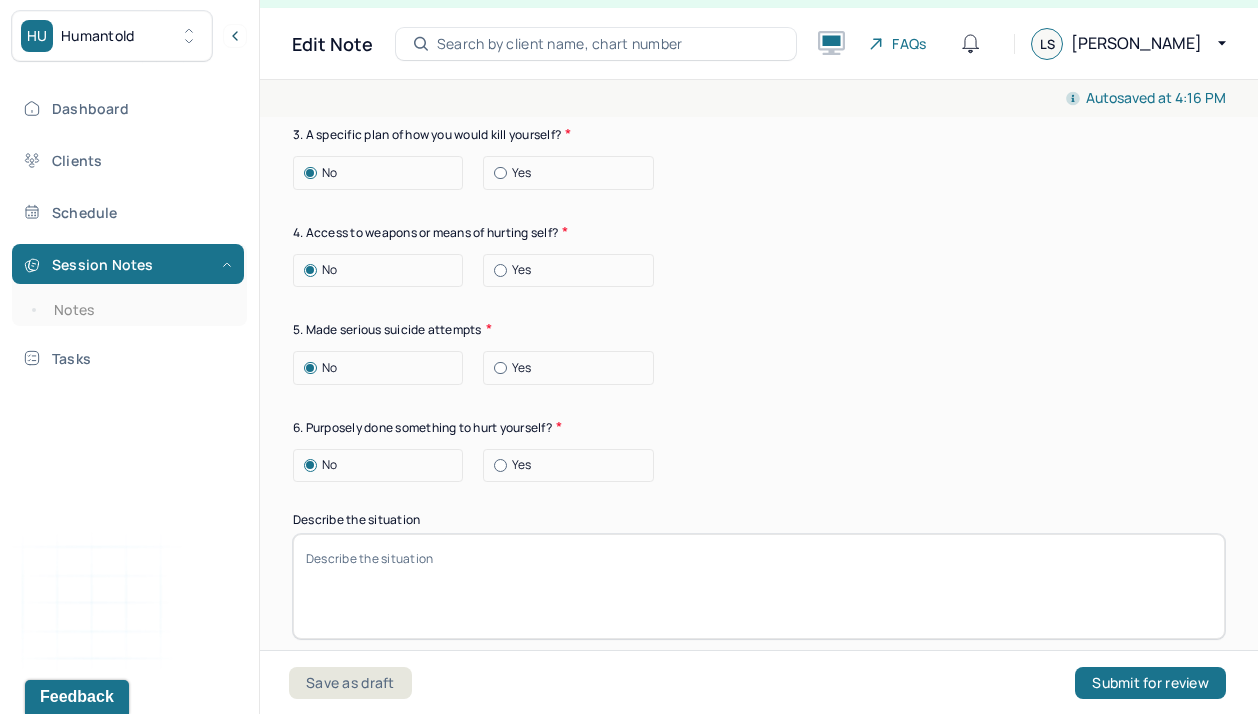 click on "Suicide risk assessment 1. Been so distressed you seriously wished to end your life? No Today Recently 2. Has anything happened recently to make you feel you don’t want to live? No Yes Describe the situation Have you had/Do you have - 3. A specific plan of how you would kill yourself? No Yes 4. Access to weapons or means of hurting self? No Yes 5. Made serious suicide attempts No Yes 6. Purposely done something to hurt yourself? No Yes Describe the situation 7. Heard voices telling you to hurt yourself? No Yes 8. Had relatives who attempted or commited sucide? No Yes 9. Had thoughts of killing or seriously hurting someone? No Yes 10. Heard voices telling you to hurt others? No Yes 11. Hurt someone or destroyed property on purpose? No Yes 12. Slapped, kicked, punched someone with intent to harm? No Yes 13. Been arrested or detained for violent behavior? No Yes 14. Been to jail for any reason? No Yes 15. Been on probation for any reason? No Yes 16. Do you have access to guns? No Yes" at bounding box center [759, 661] 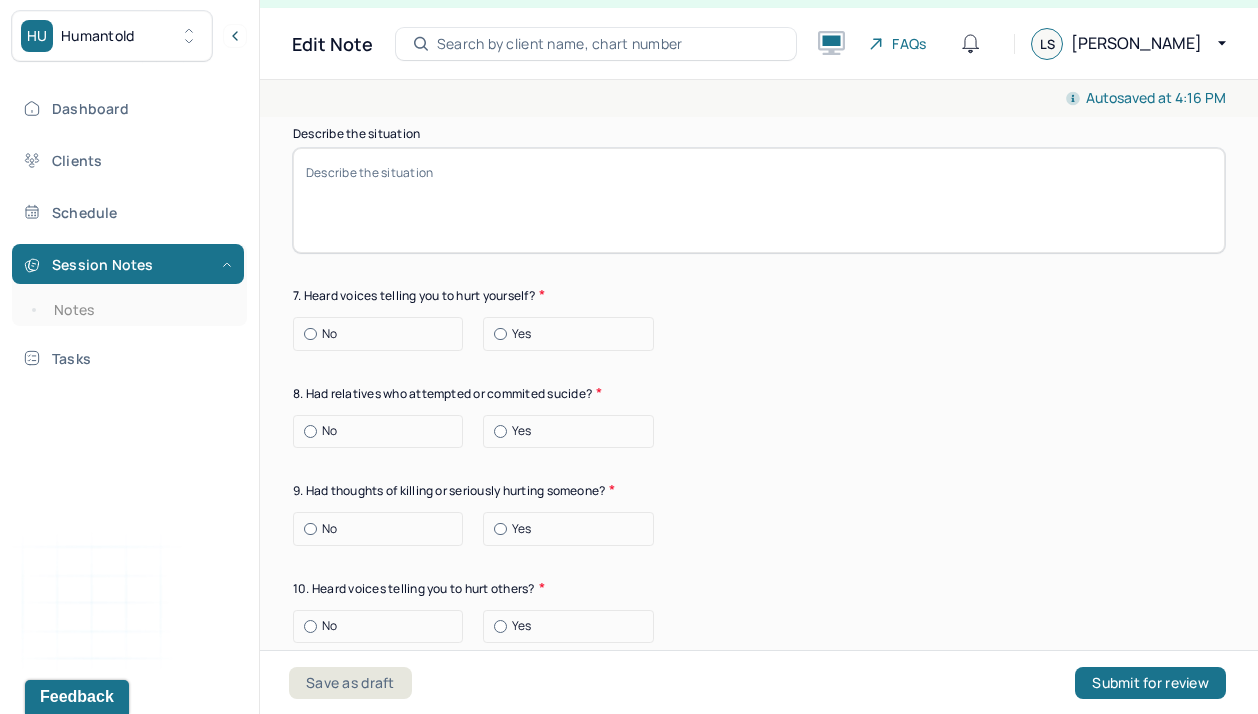 scroll, scrollTop: 7701, scrollLeft: 0, axis: vertical 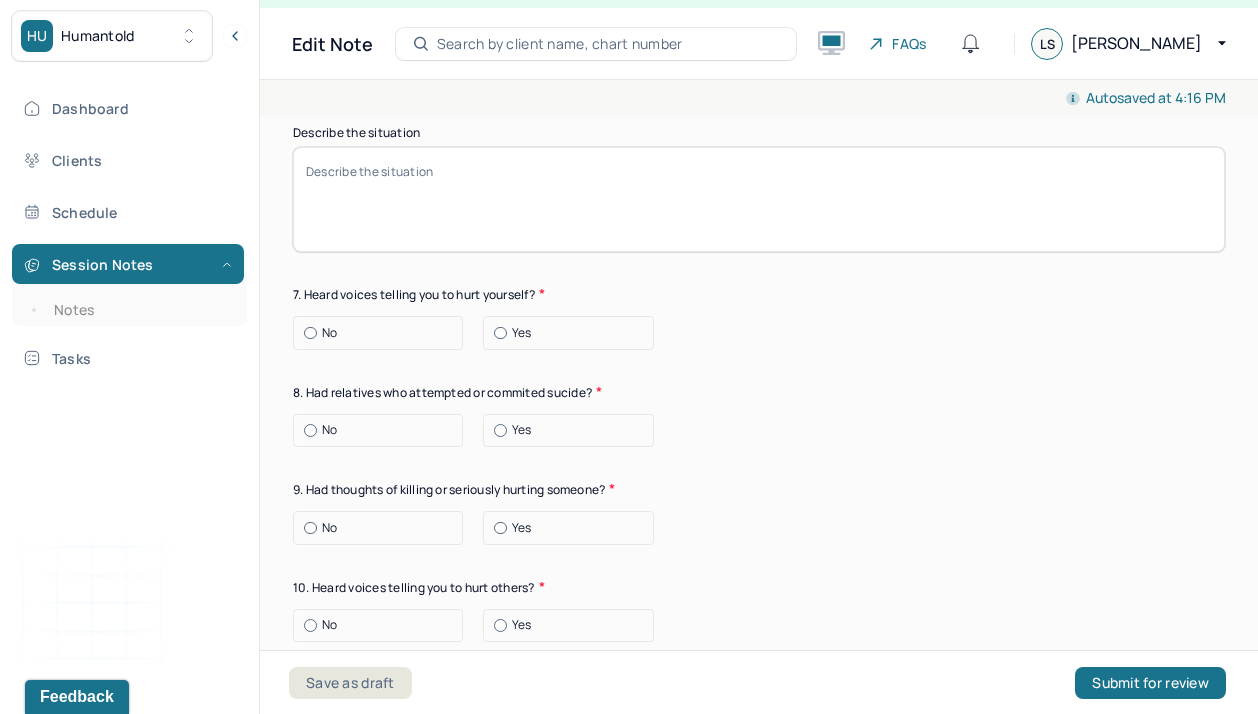 click on "No" at bounding box center [383, 333] 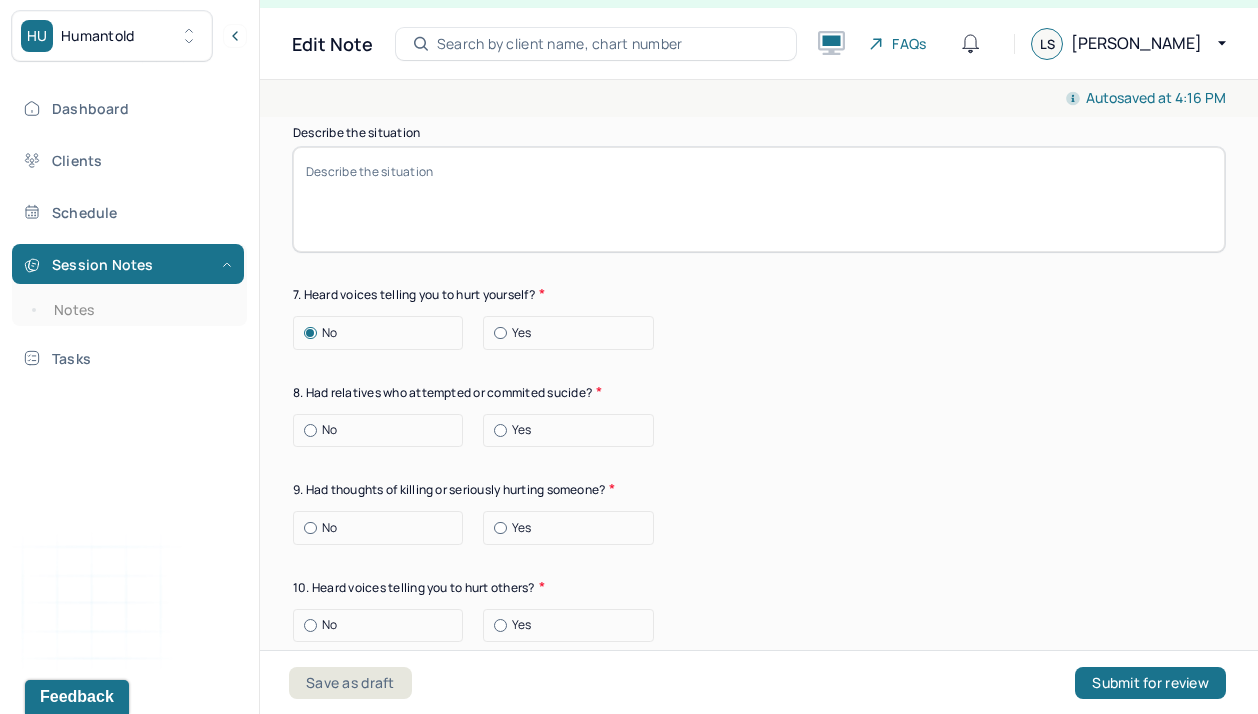 click on "No" at bounding box center (383, 430) 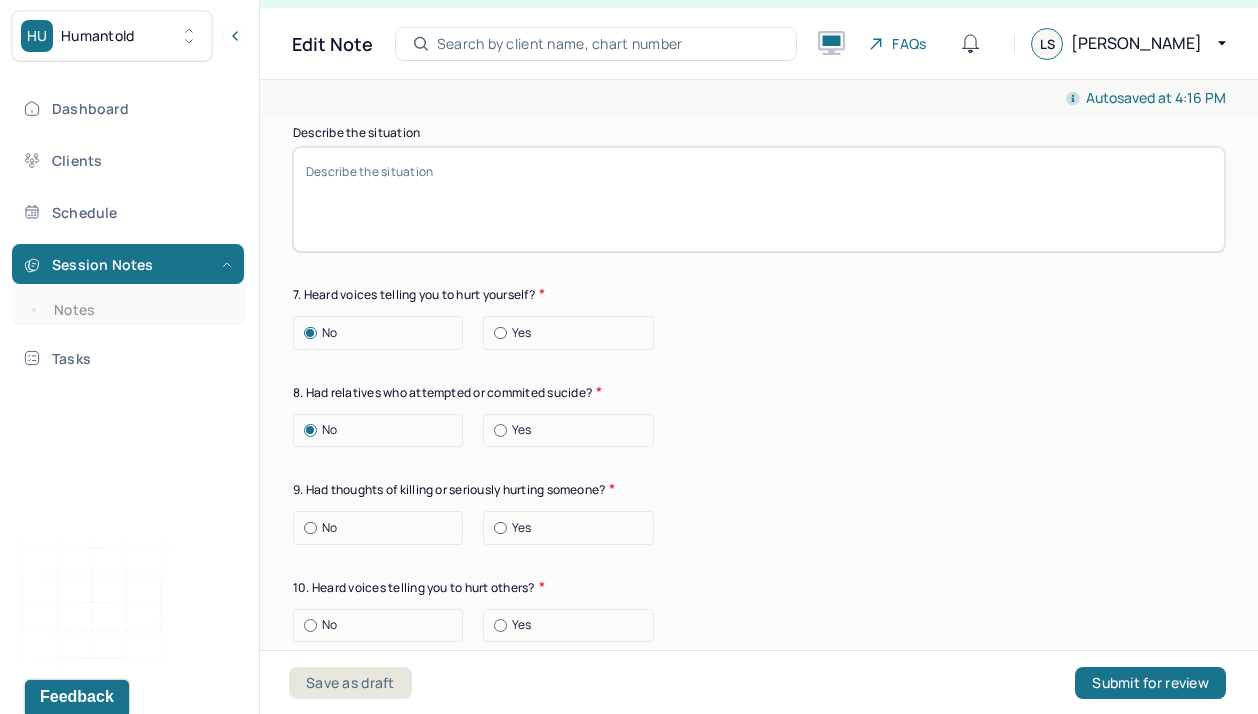 click on "No Yes" at bounding box center (759, 431) 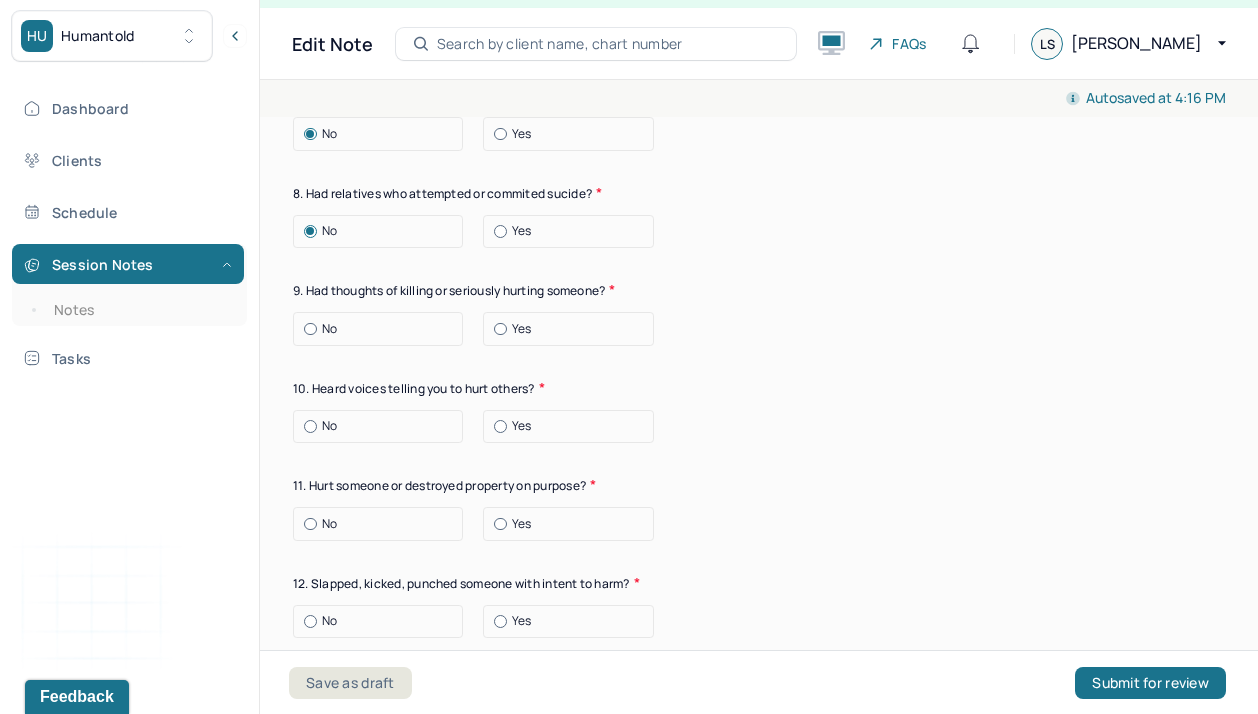 scroll, scrollTop: 7902, scrollLeft: 0, axis: vertical 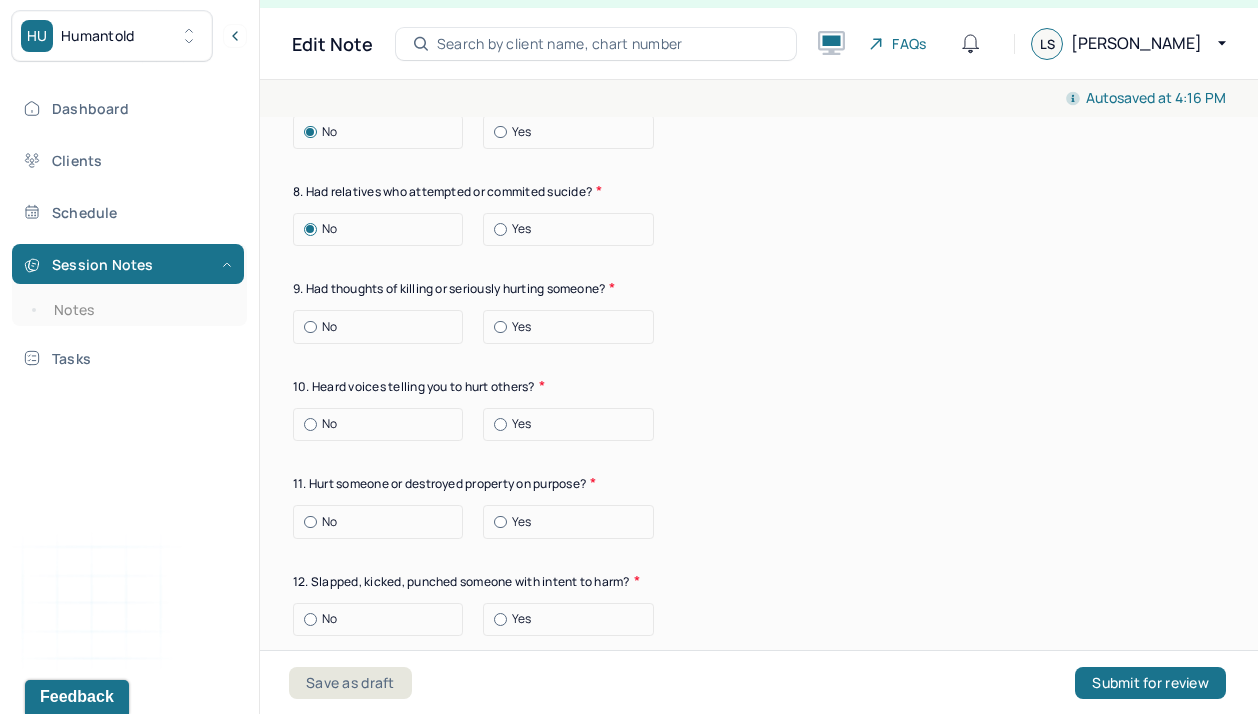 click at bounding box center [310, 327] 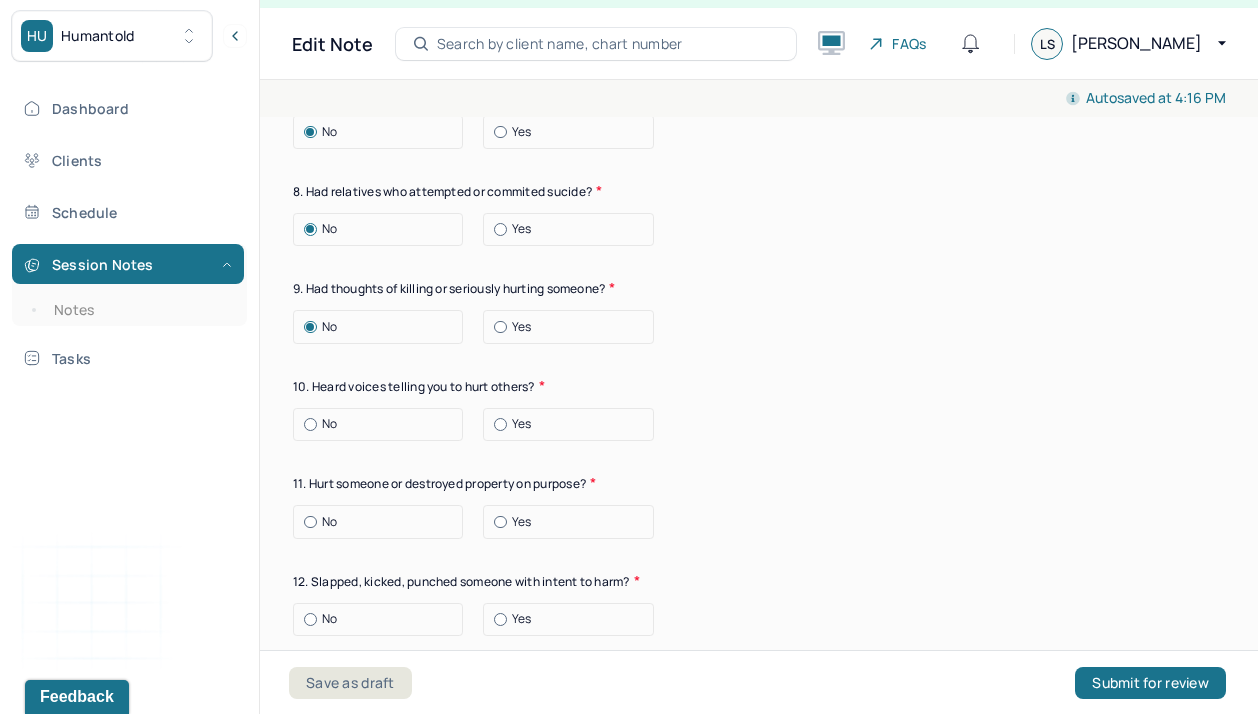 click at bounding box center (310, 424) 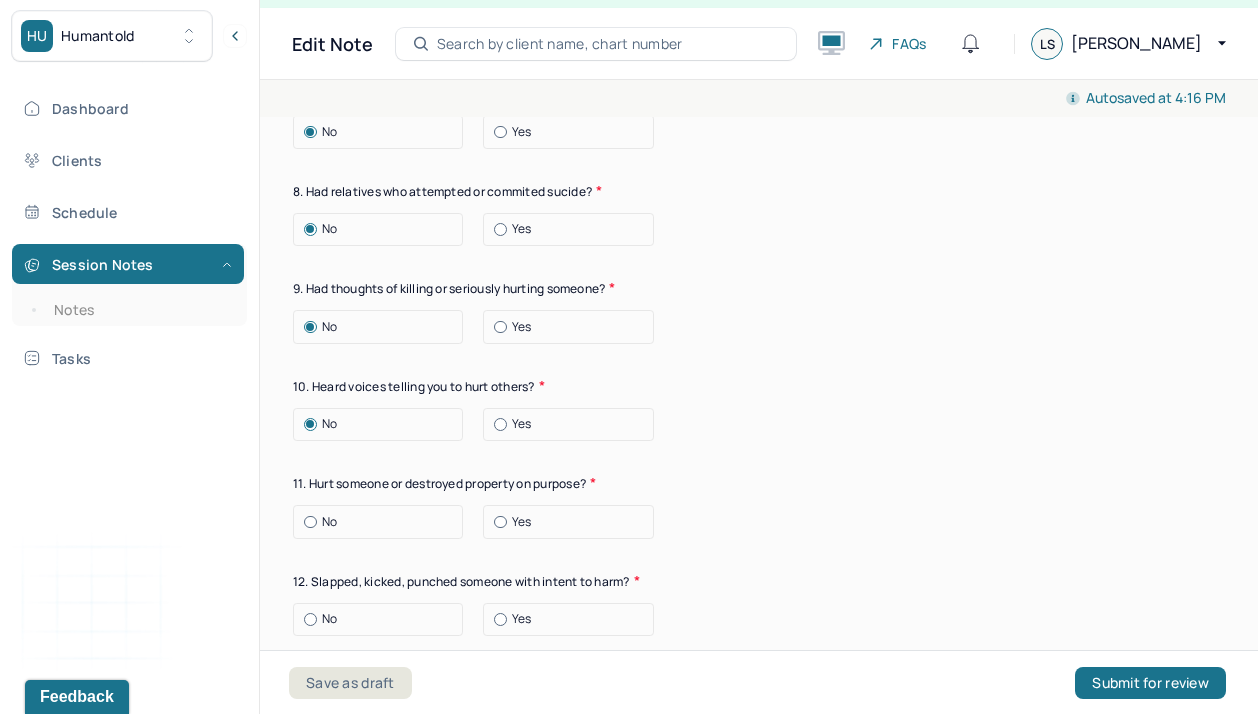 click on "No Yes" at bounding box center [759, 522] 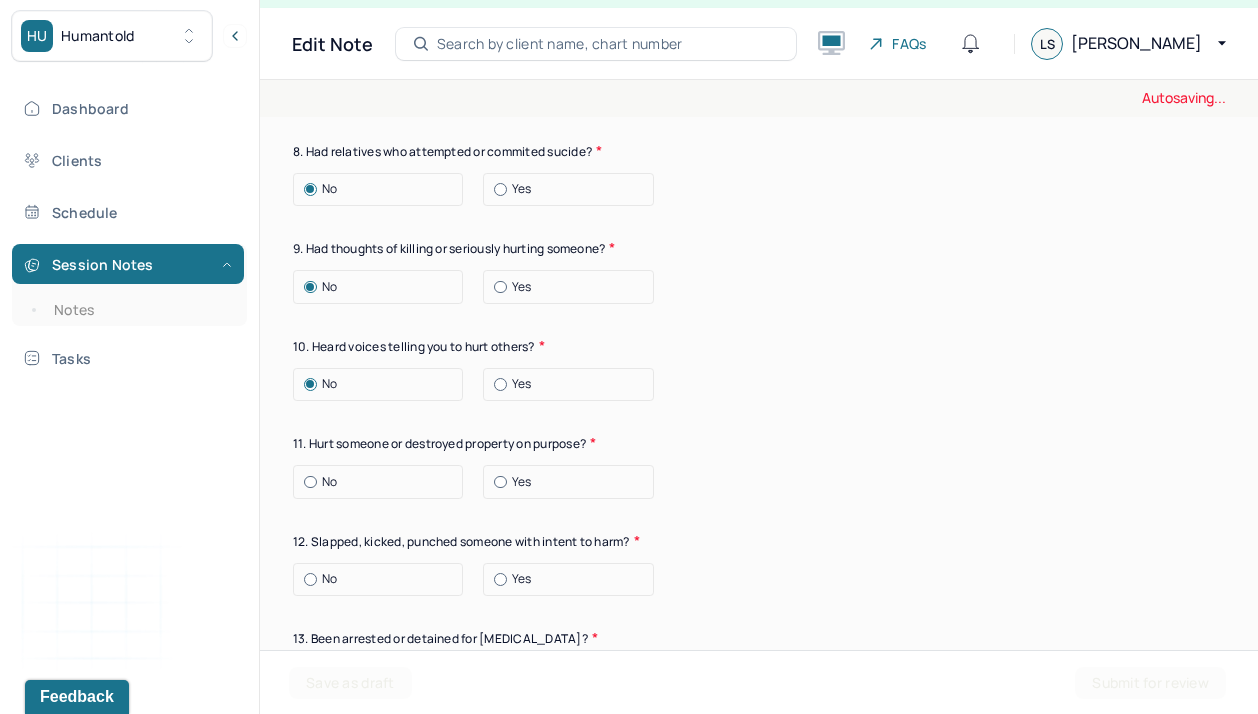 scroll, scrollTop: 7982, scrollLeft: 0, axis: vertical 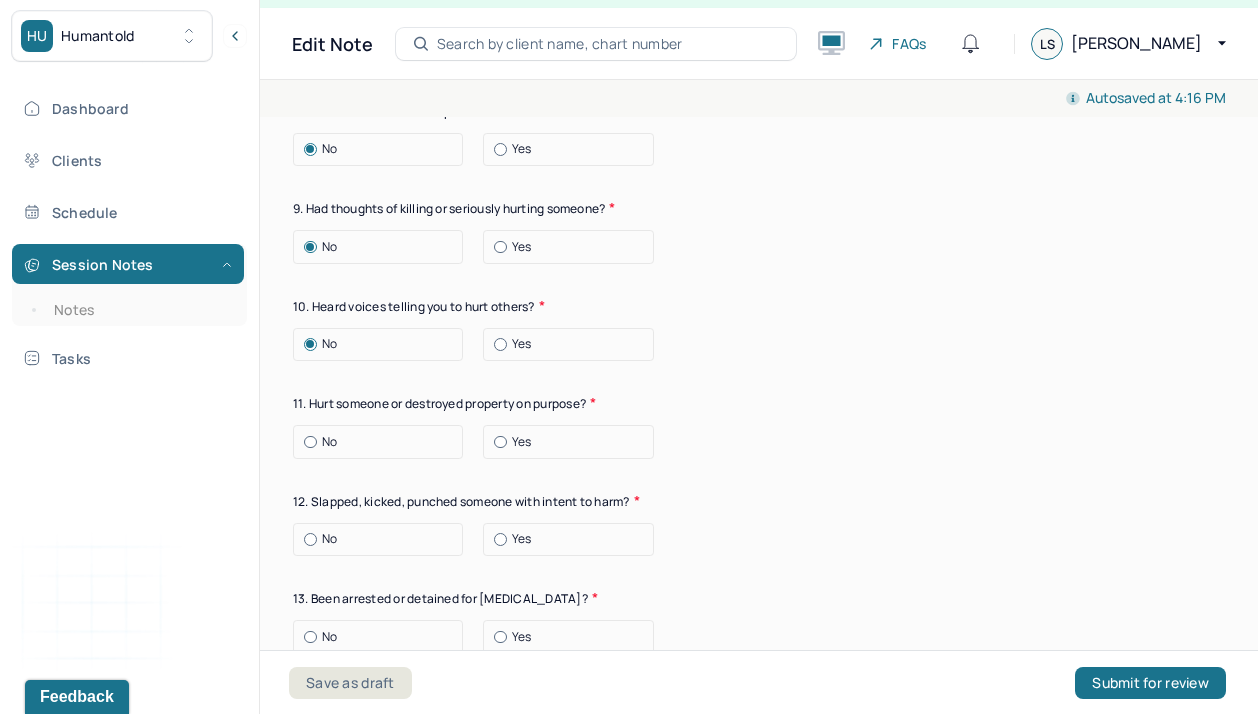 click at bounding box center (310, 442) 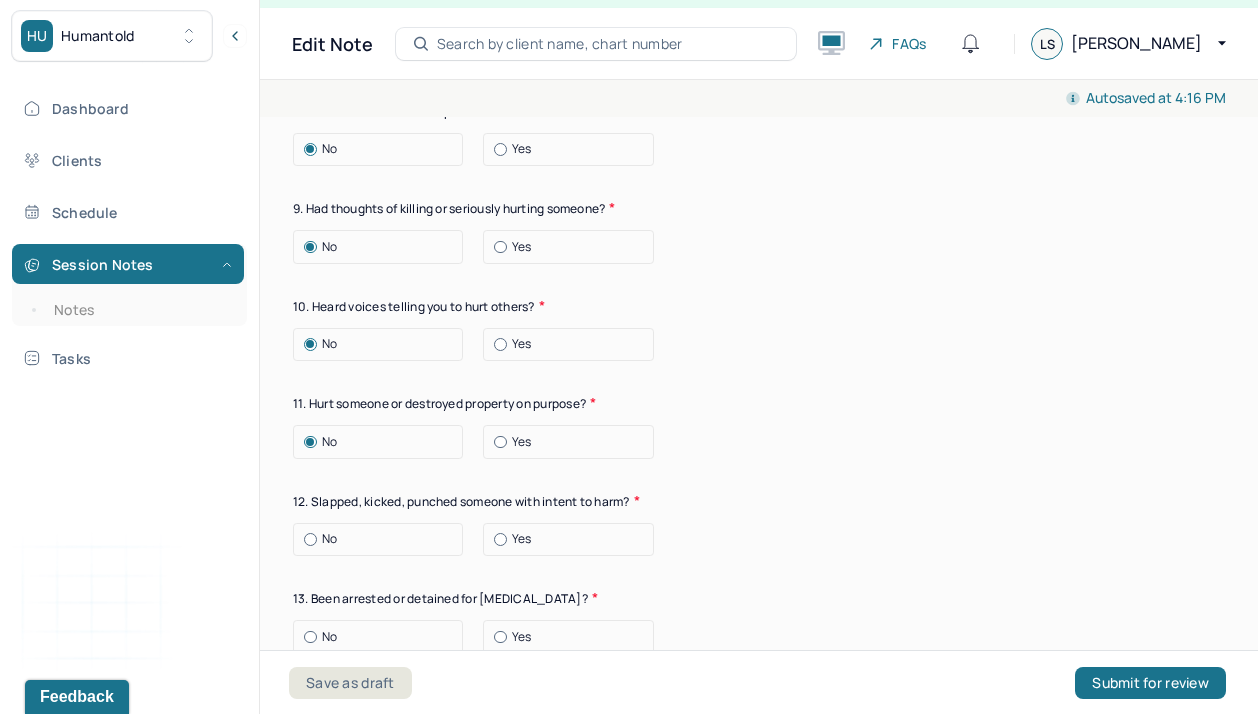 click on "Suicide risk assessment 1. Been so distressed you seriously wished to end your life? No Today Recently 2. Has anything happened recently to make you feel you don’t want to live? No Yes Describe the situation Have you had/Do you have - 3. A specific plan of how you would kill yourself? No Yes 4. Access to weapons or means of hurting self? No Yes 5. Made serious suicide attempts No Yes 6. Purposely done something to hurt yourself? No Yes Describe the situation 7. Heard voices telling you to hurt yourself? No Yes 8. Had relatives who attempted or commited sucide? No Yes 9. Had thoughts of killing or seriously hurting someone? No Yes 10. Heard voices telling you to hurt others? No Yes 11. Hurt someone or destroyed property on purpose? No Yes 12. Slapped, kicked, punched someone with intent to harm? No Yes 13. Been arrested or detained for violent behavior? No Yes 14. Been to jail for any reason? No Yes 15. Been on probation for any reason? No Yes 16. Do you have access to guns? No Yes" at bounding box center (759, -7) 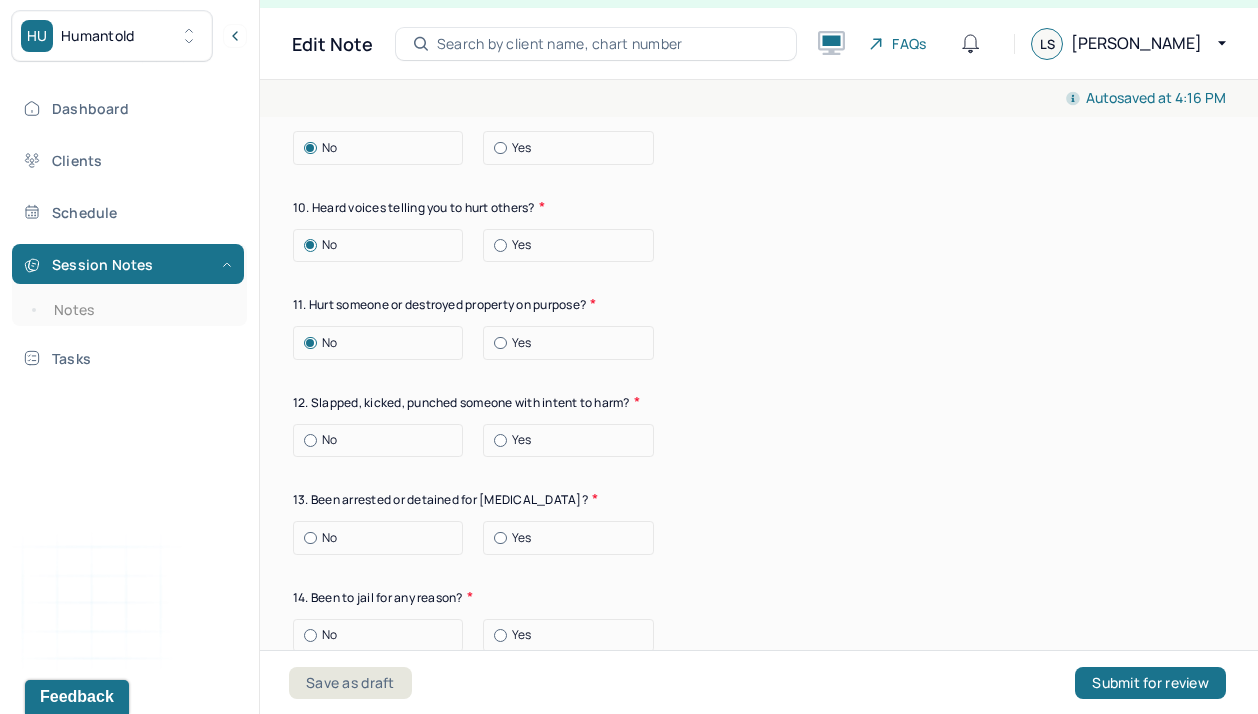 scroll, scrollTop: 8090, scrollLeft: 0, axis: vertical 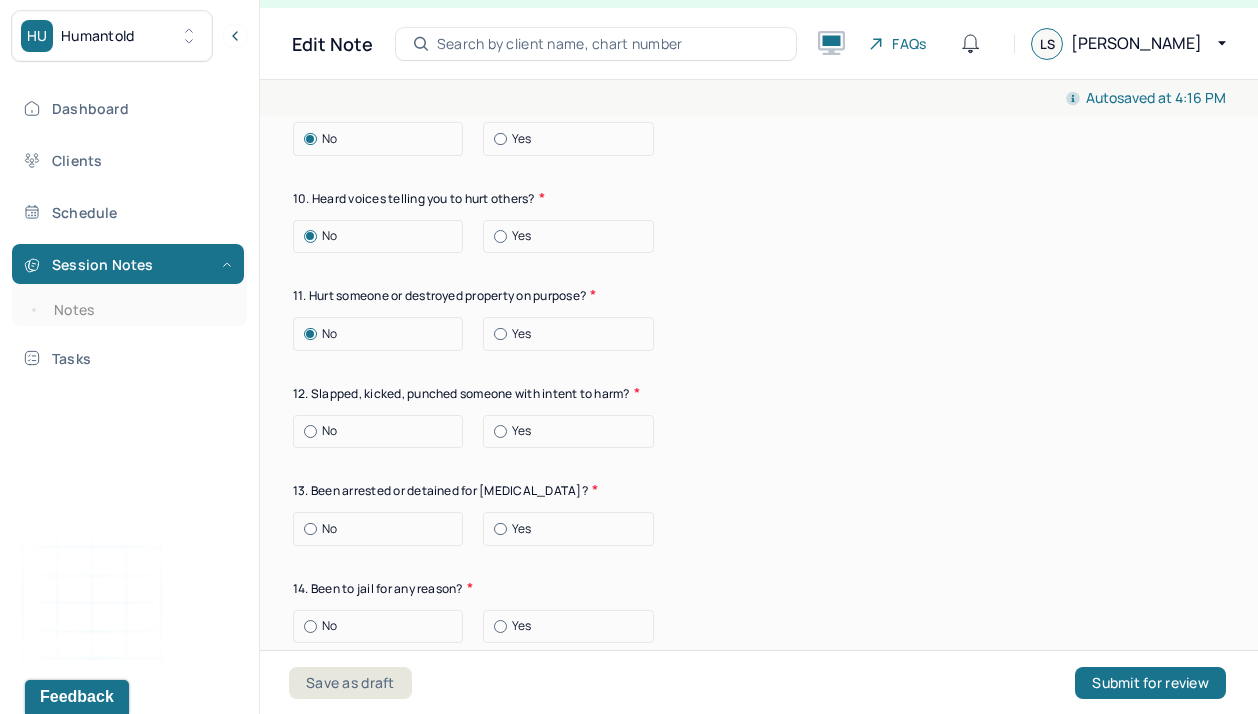 click at bounding box center (310, 431) 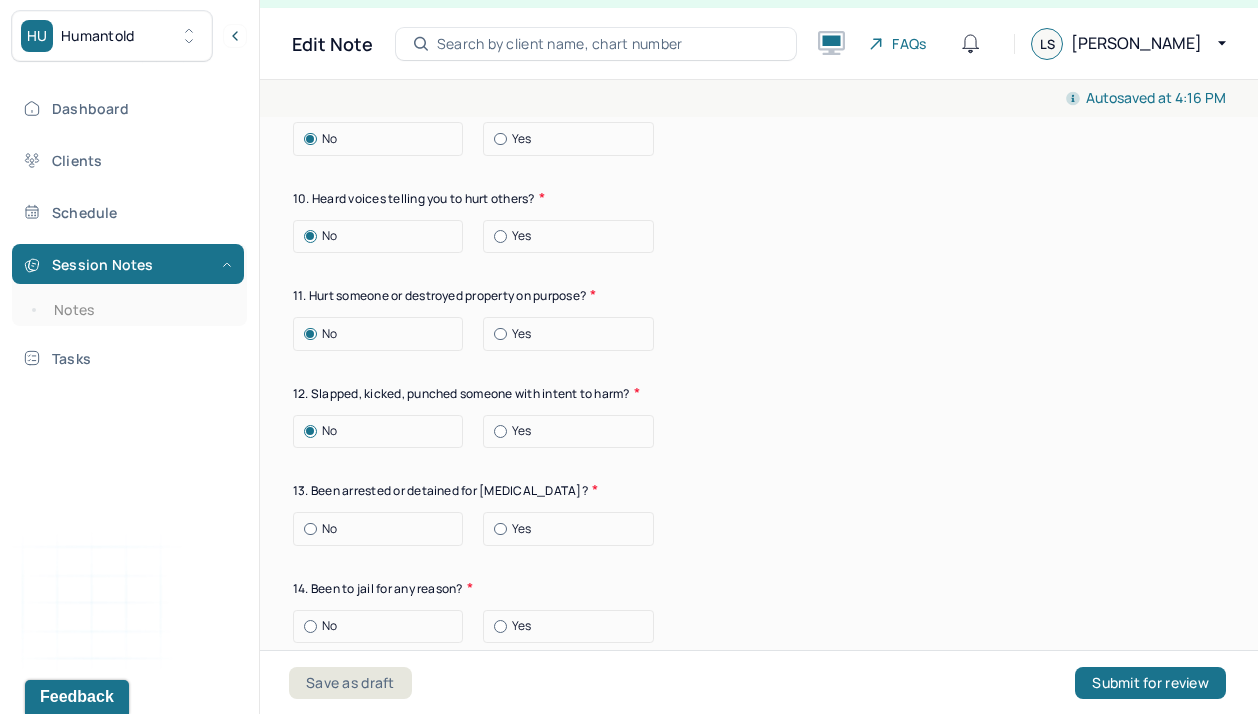 click on "Suicide risk assessment 1. Been so distressed you seriously wished to end your life? No Today Recently 2. Has anything happened recently to make you feel you don’t want to live? No Yes Describe the situation Have you had/Do you have - 3. A specific plan of how you would kill yourself? No Yes 4. Access to weapons or means of hurting self? No Yes 5. Made serious suicide attempts No Yes 6. Purposely done something to hurt yourself? No Yes Describe the situation 7. Heard voices telling you to hurt yourself? No Yes 8. Had relatives who attempted or commited sucide? No Yes 9. Had thoughts of killing or seriously hurting someone? No Yes 10. Heard voices telling you to hurt others? No Yes 11. Hurt someone or destroyed property on purpose? No Yes 12. Slapped, kicked, punched someone with intent to harm? No Yes 13. Been arrested or detained for violent behavior? No Yes 14. Been to jail for any reason? No Yes 15. Been on probation for any reason? No Yes 16. Do you have access to guns? No Yes" at bounding box center (759, -115) 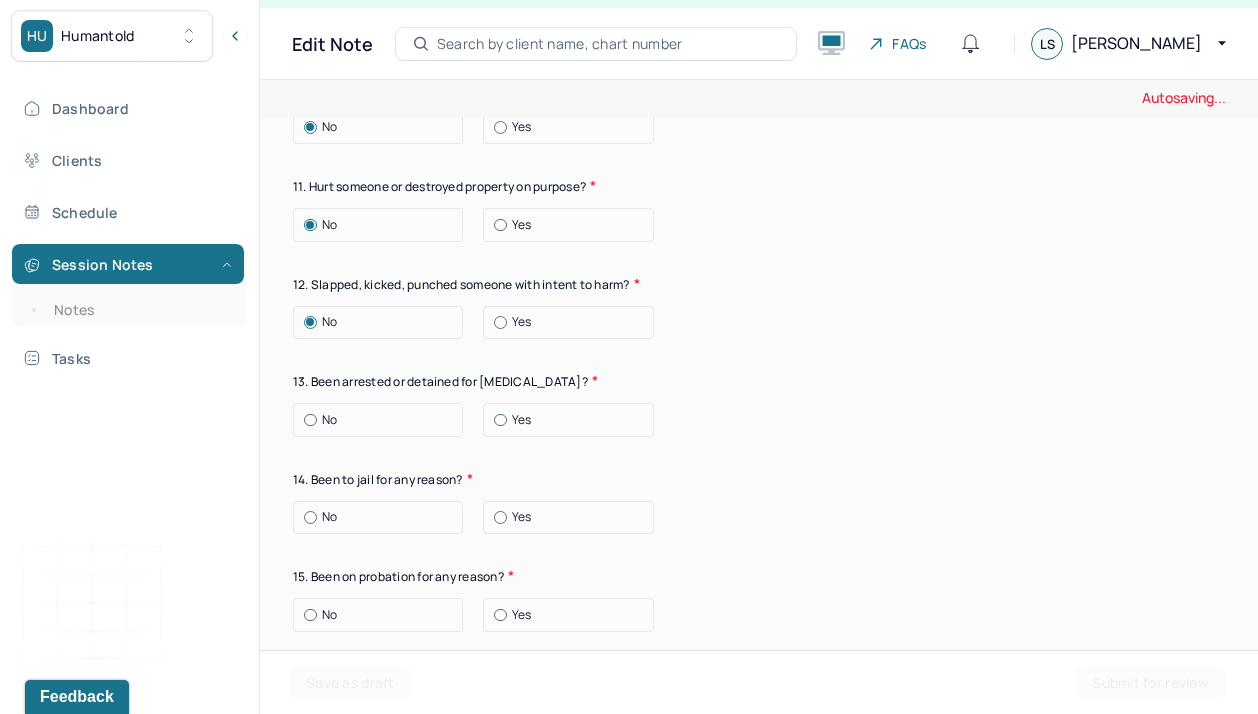 scroll, scrollTop: 8203, scrollLeft: 0, axis: vertical 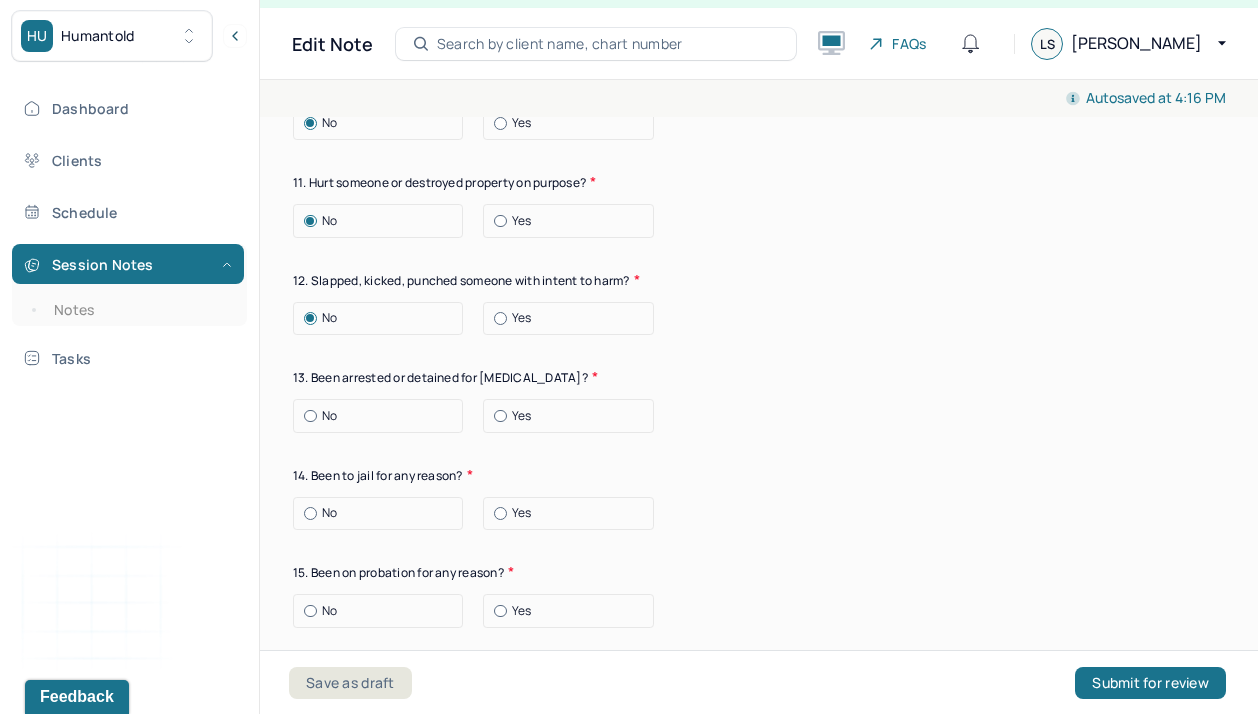click on "No" at bounding box center [383, 416] 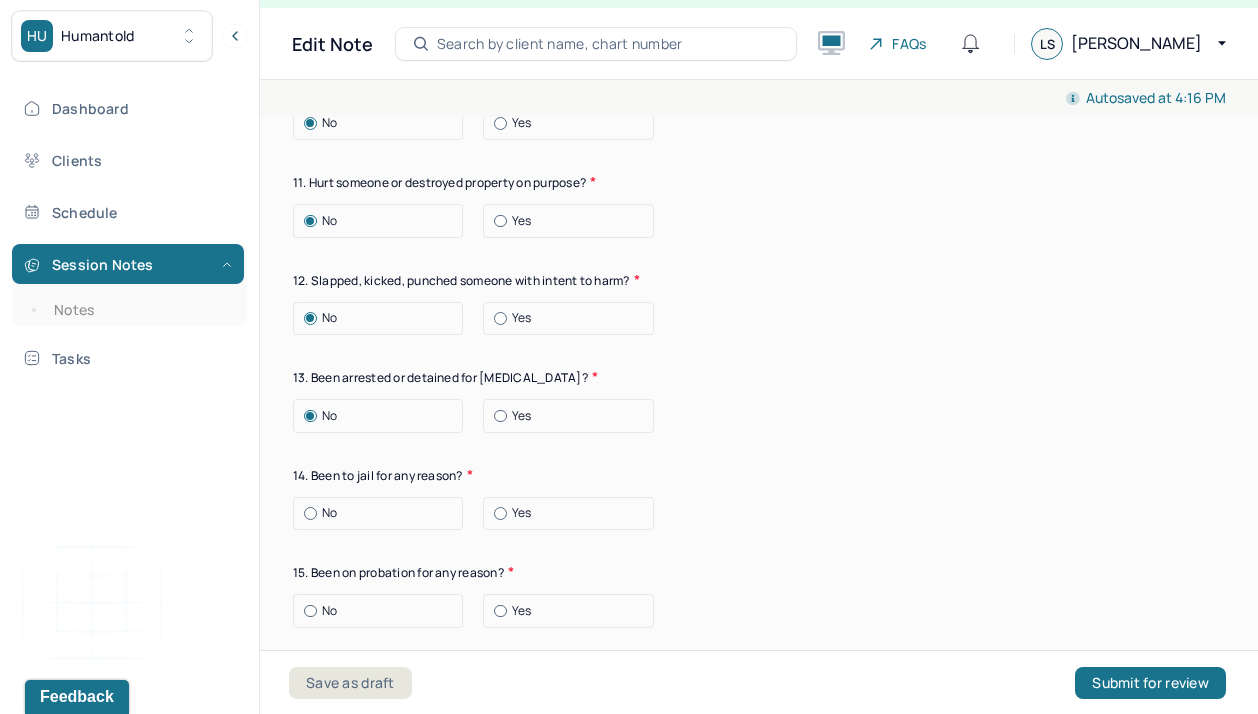 click on "No Yes" at bounding box center [759, 514] 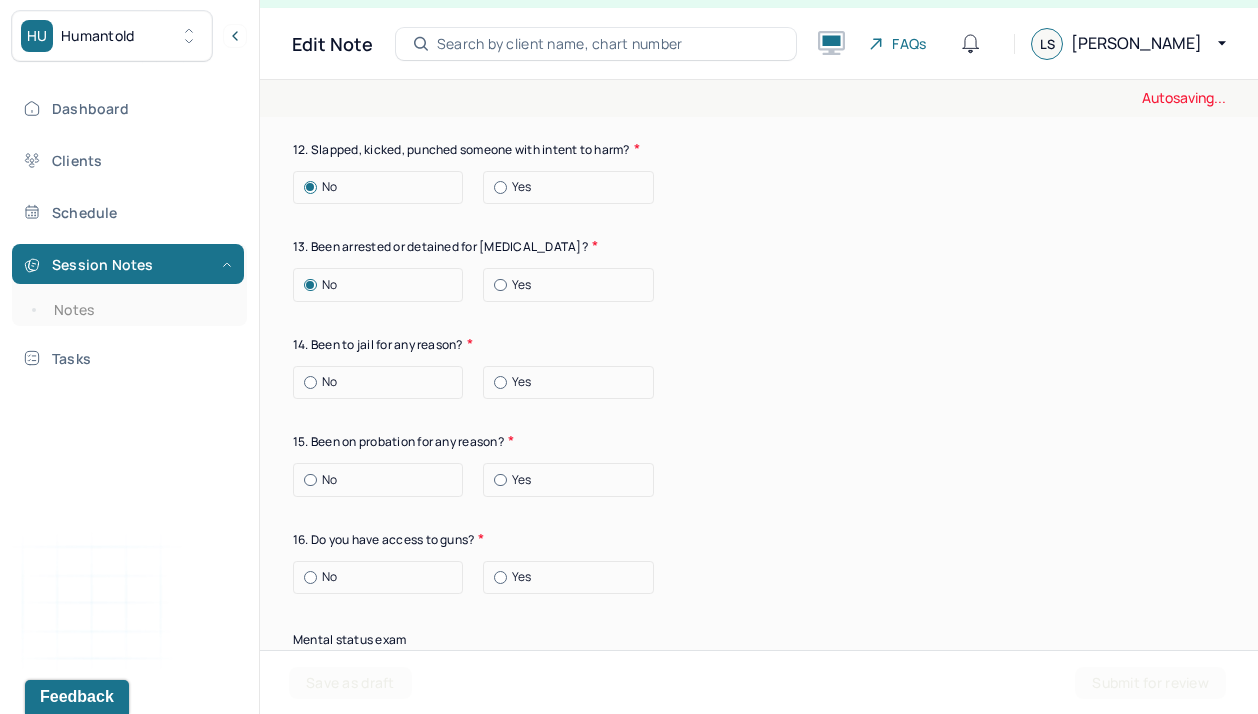scroll, scrollTop: 8338, scrollLeft: 0, axis: vertical 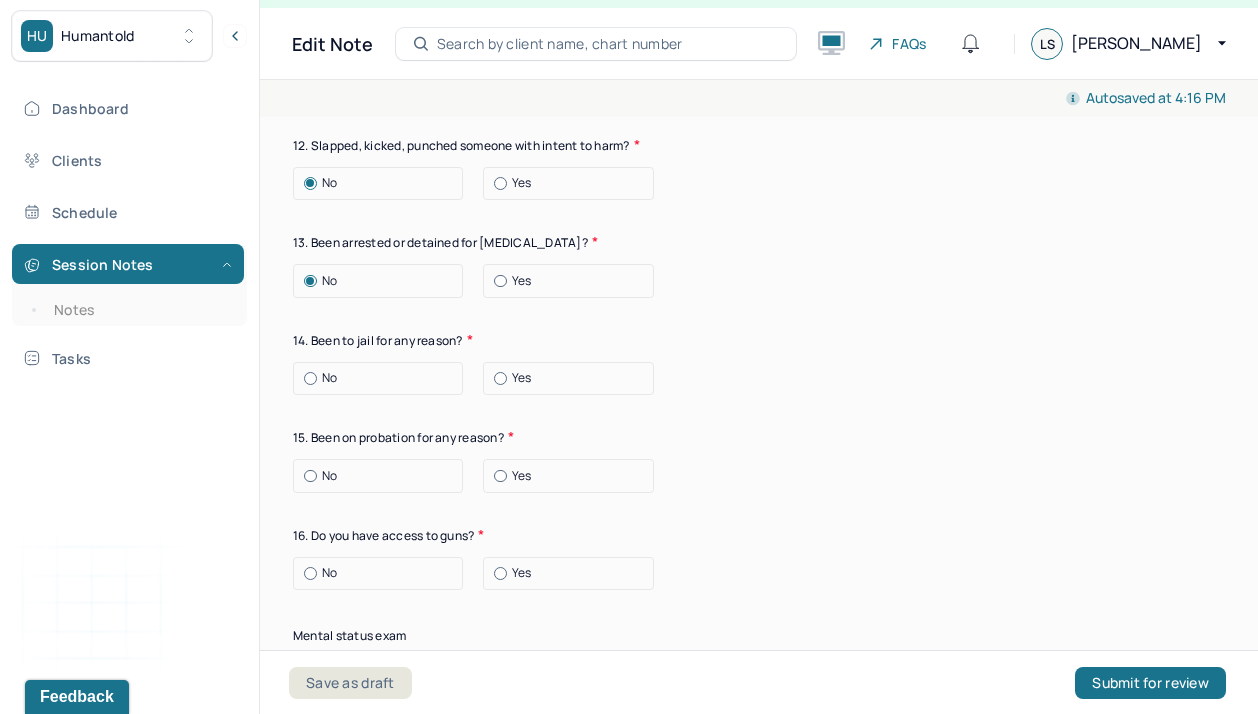 click at bounding box center [310, 378] 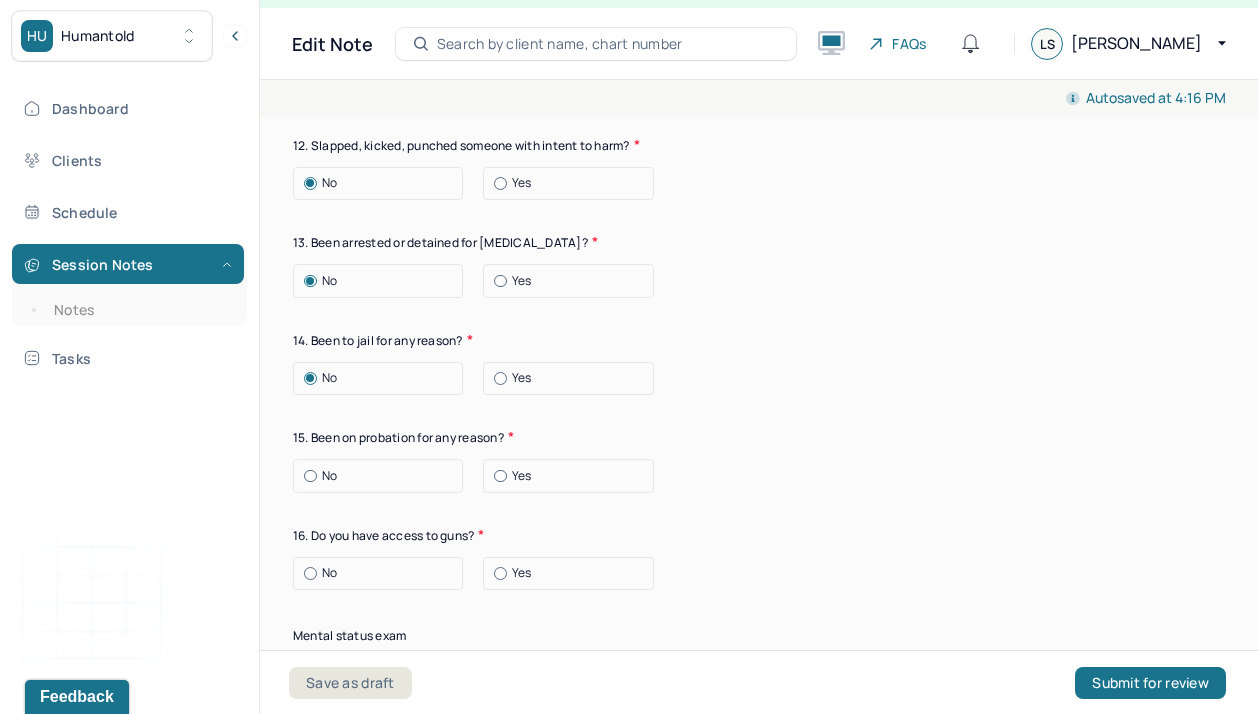 click on "Suicide risk assessment 1. Been so distressed you seriously wished to end your life? No Today Recently 2. Has anything happened recently to make you feel you don’t want to live? No Yes Describe the situation Have you had/Do you have - 3. A specific plan of how you would kill yourself? No Yes 4. Access to weapons or means of hurting self? No Yes 5. Made serious suicide attempts No Yes 6. Purposely done something to hurt yourself? No Yes Describe the situation 7. Heard voices telling you to hurt yourself? No Yes 8. Had relatives who attempted or commited sucide? No Yes 9. Had thoughts of killing or seriously hurting someone? No Yes 10. Heard voices telling you to hurt others? No Yes 11. Hurt someone or destroyed property on purpose? No Yes 12. Slapped, kicked, punched someone with intent to harm? No Yes 13. Been arrested or detained for violent behavior? No Yes 14. Been to jail for any reason? No Yes 15. Been on probation for any reason? No Yes 16. Do you have access to guns? No Yes" at bounding box center (759, -363) 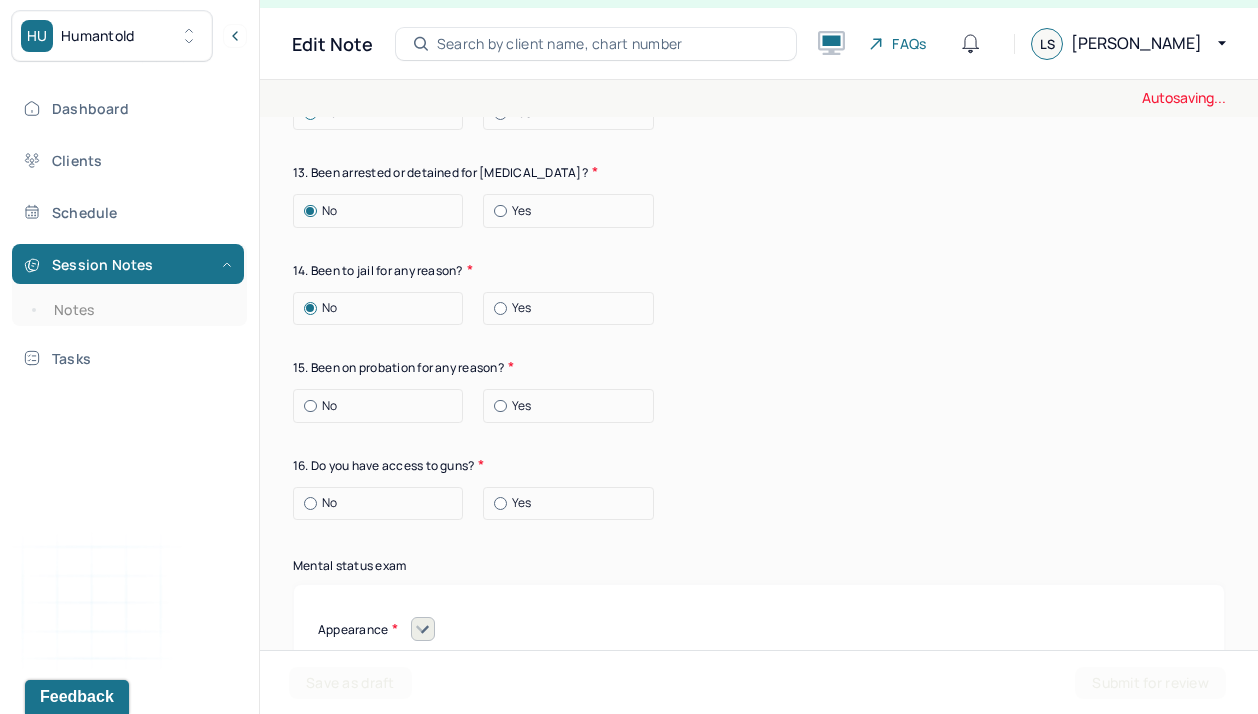 scroll, scrollTop: 8451, scrollLeft: 0, axis: vertical 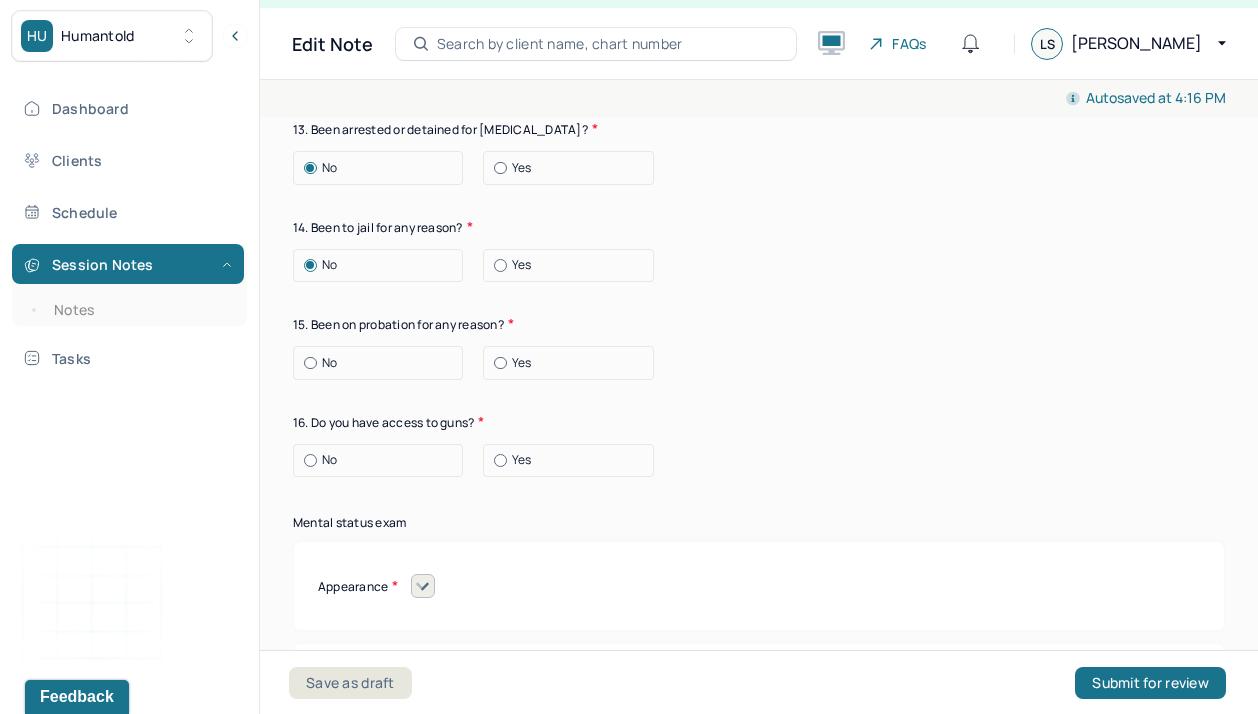 click on "No" at bounding box center (383, 363) 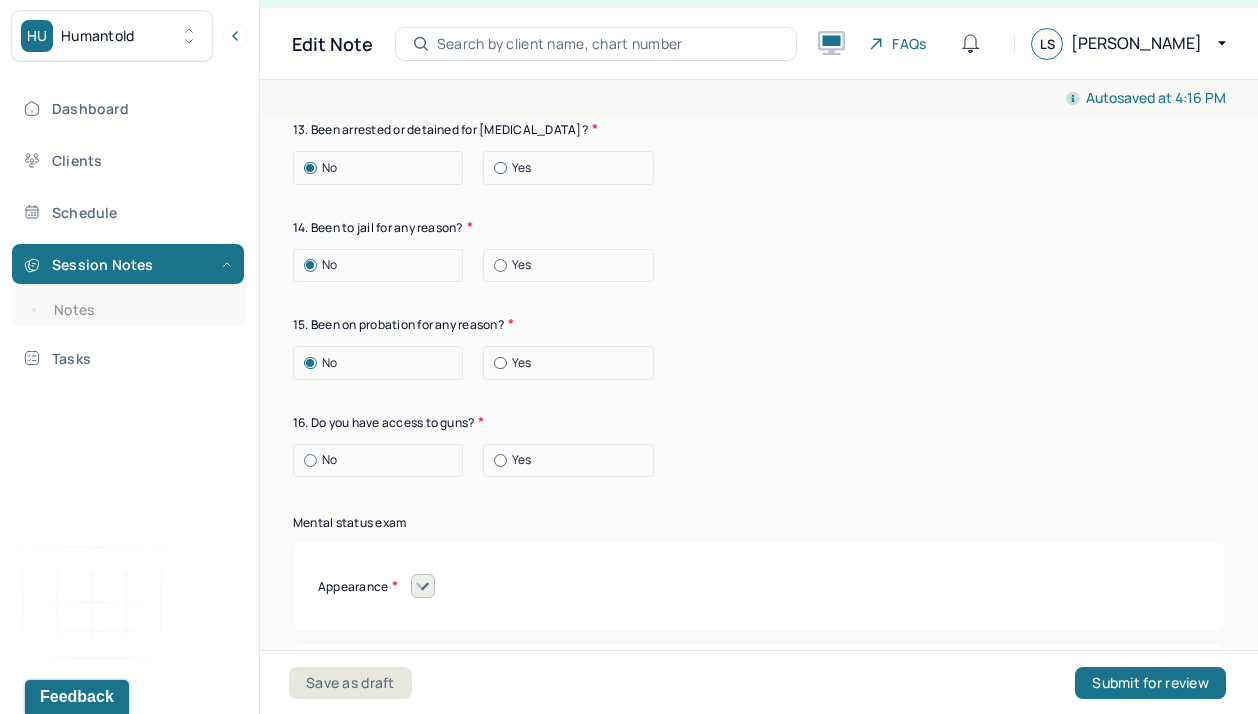 click on "No Yes" at bounding box center [759, 461] 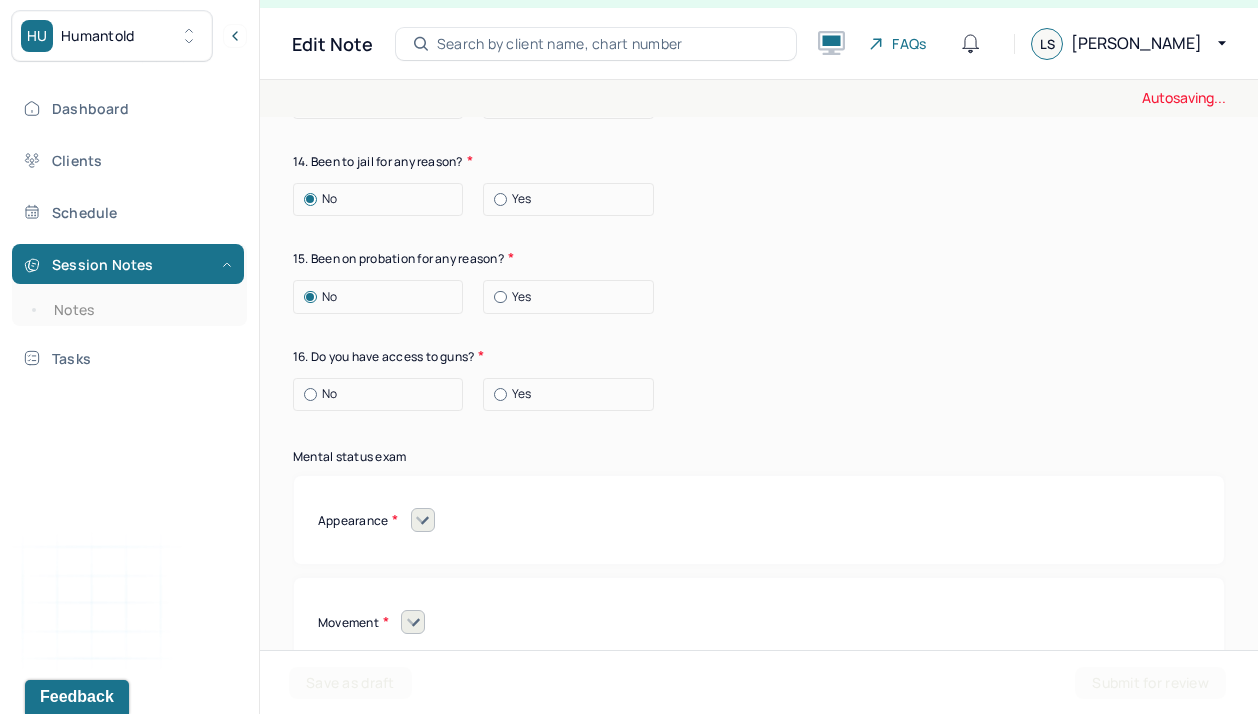 scroll, scrollTop: 8526, scrollLeft: 0, axis: vertical 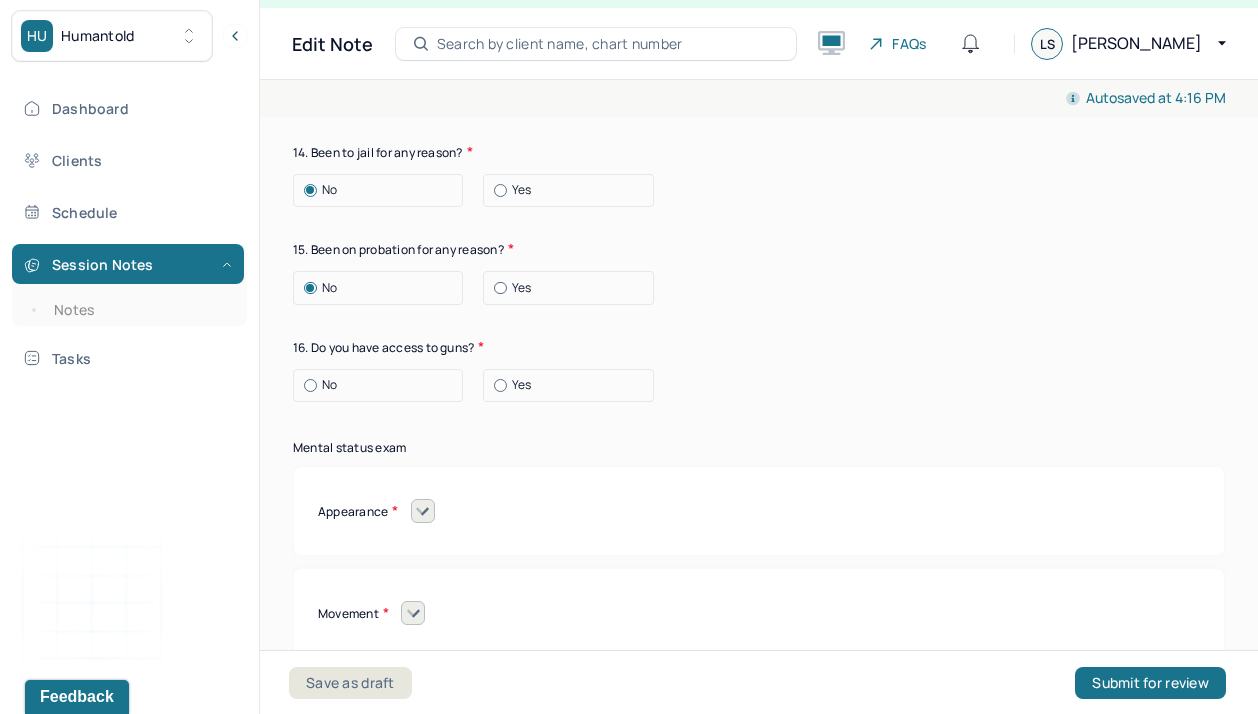 click on "No" at bounding box center (383, 385) 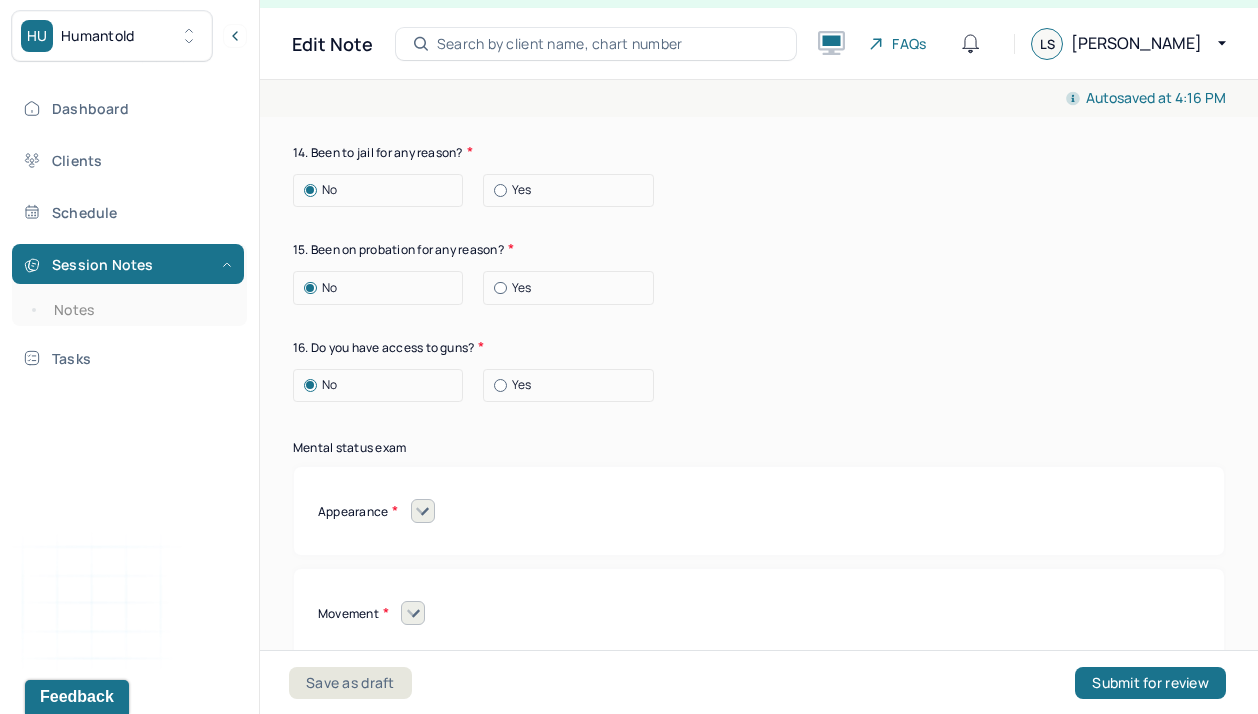 click on "Instructions The fields marked with an asterisk ( * ) are required before you can submit your notes. Before you can submit your session notes, they must be signed. You have the option to save your notes as a draft before making a submission. Appointment location * Teletherapy Client Teletherapy Location Home Office Other Provider Teletherapy Location Home Office Other Consent was received for the teletherapy session The teletherapy session was conducted via video Primary diagnosis * F43.20 ADJUSTMENT DISORDER UNSPECIFIED Secondary diagnosis (optional) Secondary diagnosis Tertiary diagnosis (optional) Tertiary diagnosis Identity Preferred name (optional) Gender * Gender Pronouns (optional) Religion (optional) Religion Education (optional) Education Race (optional) Race Ethnicity (optional) Sexual orientation (optional) Sexual orientation Current employment (optional) Current employment details (optional) Relationship status (optional) Relationship status Name of partner (optional) (optional) (optional) Anxiety" at bounding box center (759, -2190) 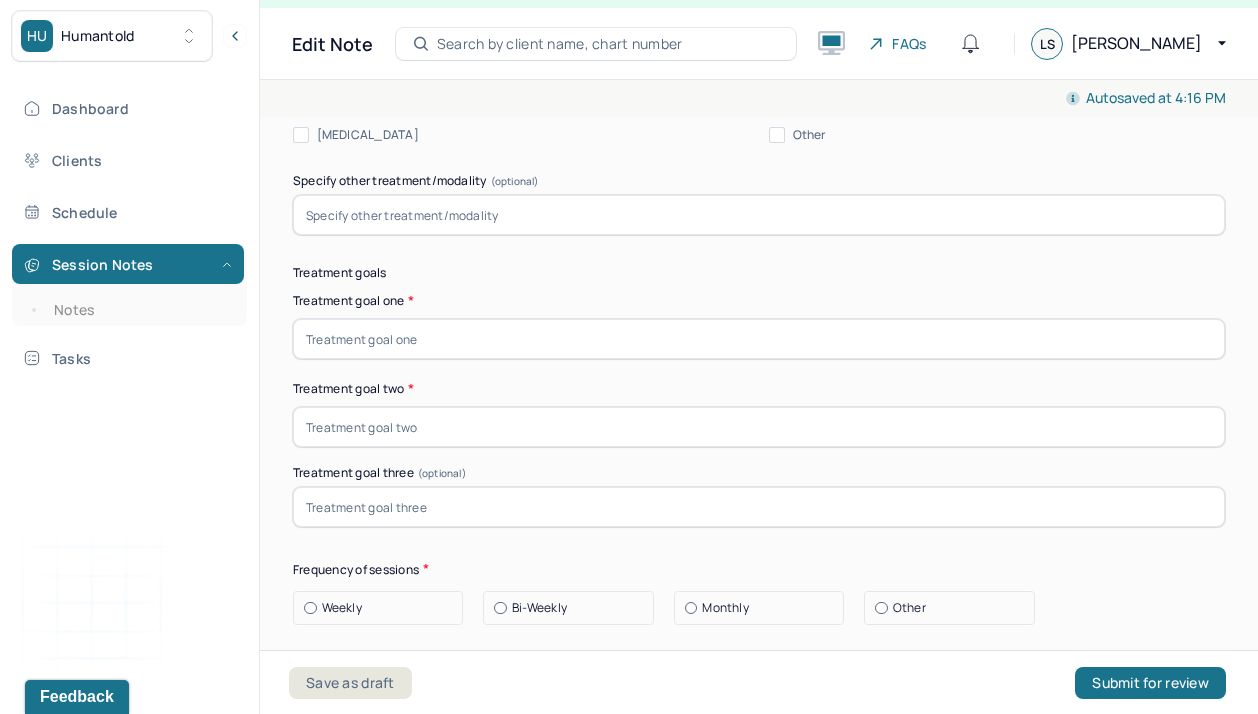 scroll, scrollTop: 10355, scrollLeft: 0, axis: vertical 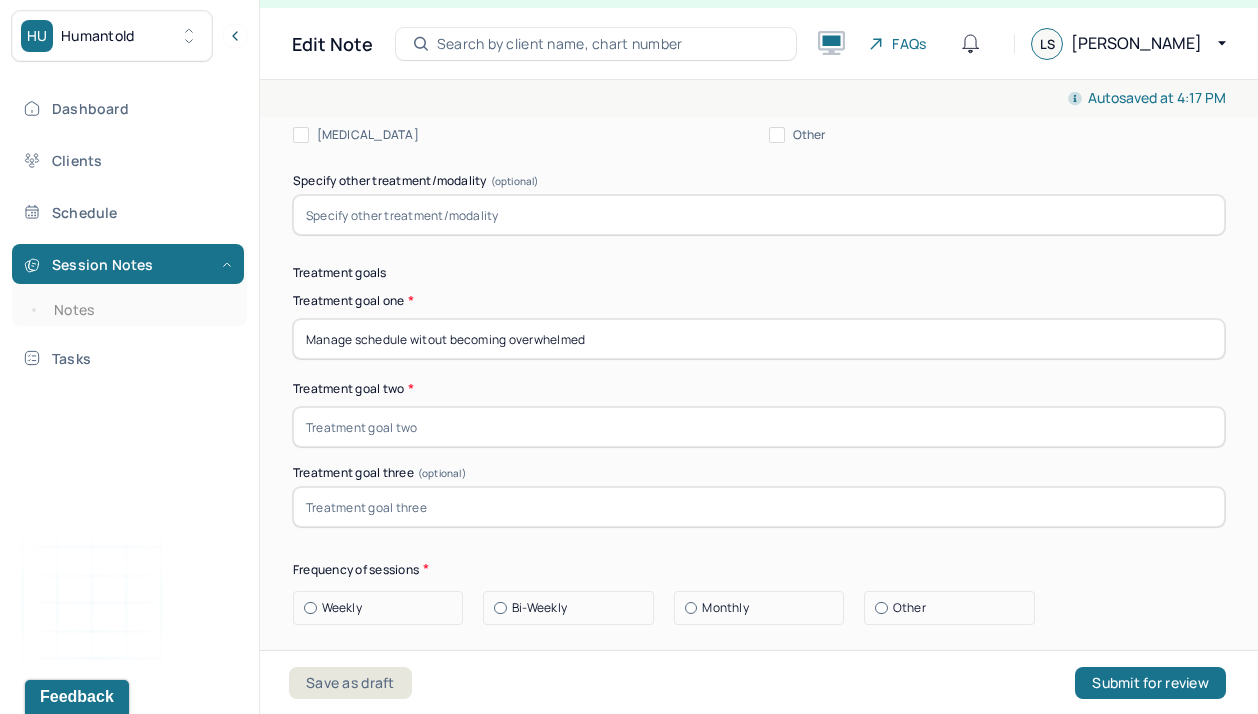 type on "Manage schedule witout becoming overwhelmed" 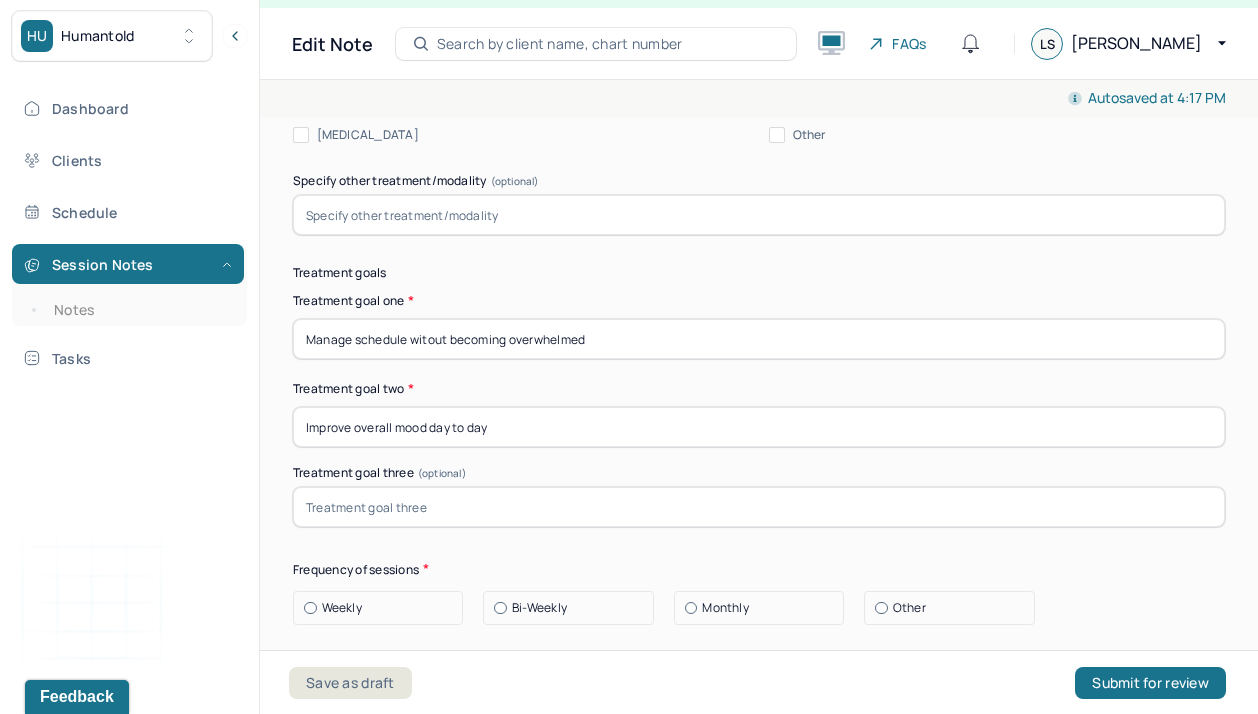 type on "Improve overall mood day to day" 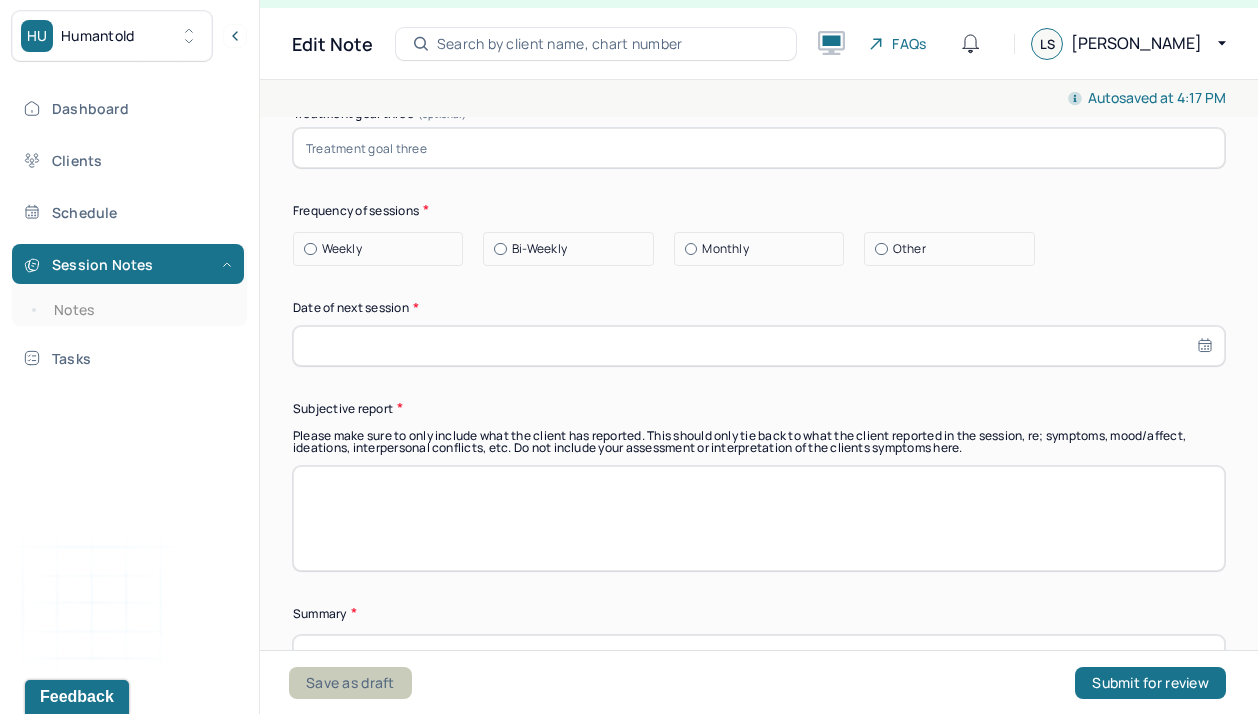 scroll, scrollTop: 10715, scrollLeft: 0, axis: vertical 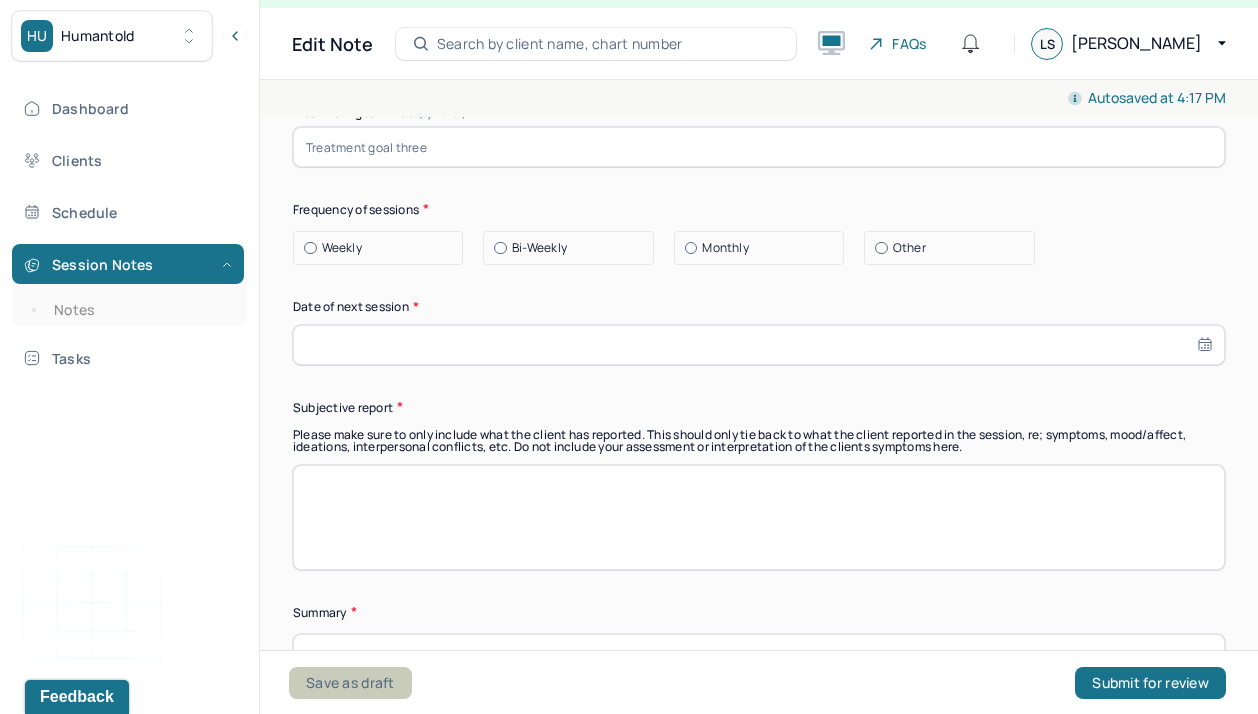 click on "Save as draft" at bounding box center (350, 683) 